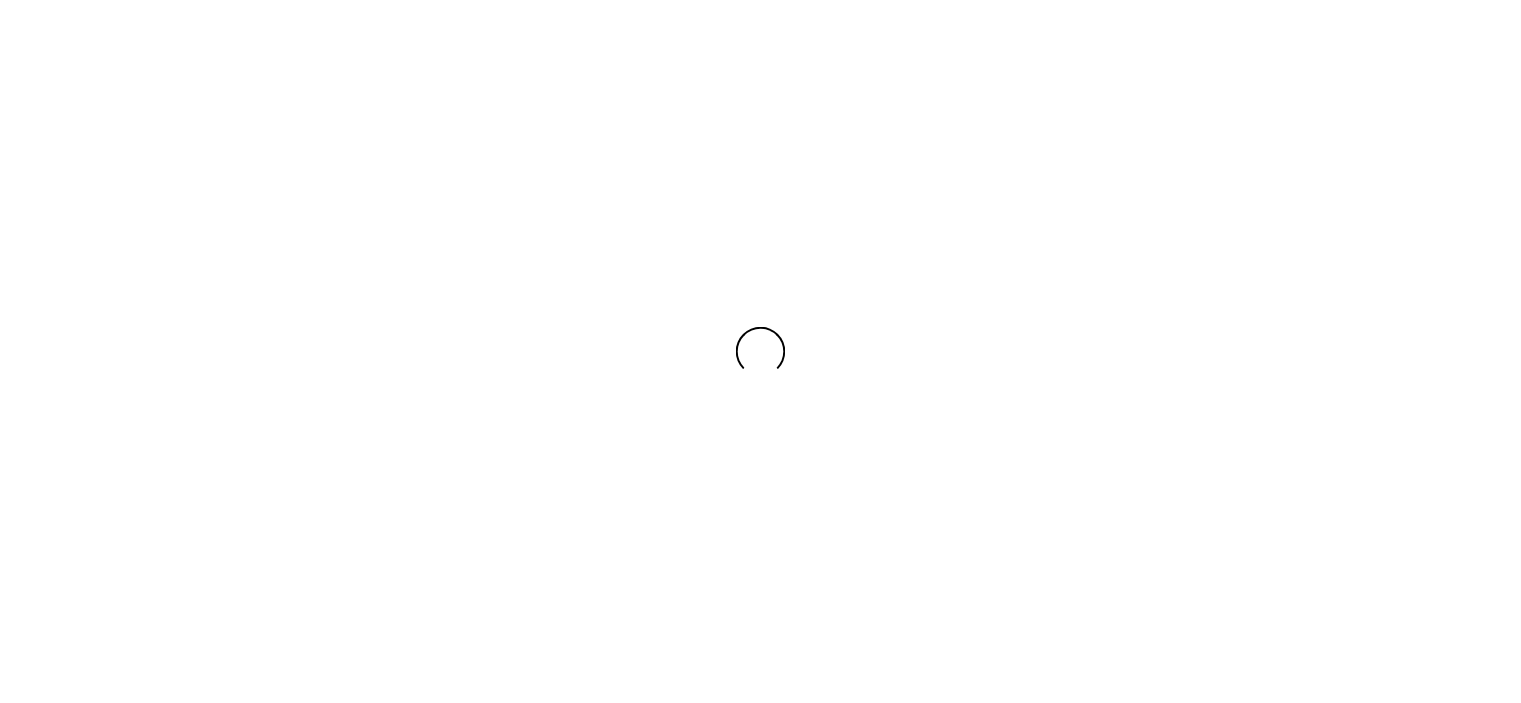 scroll, scrollTop: 0, scrollLeft: 0, axis: both 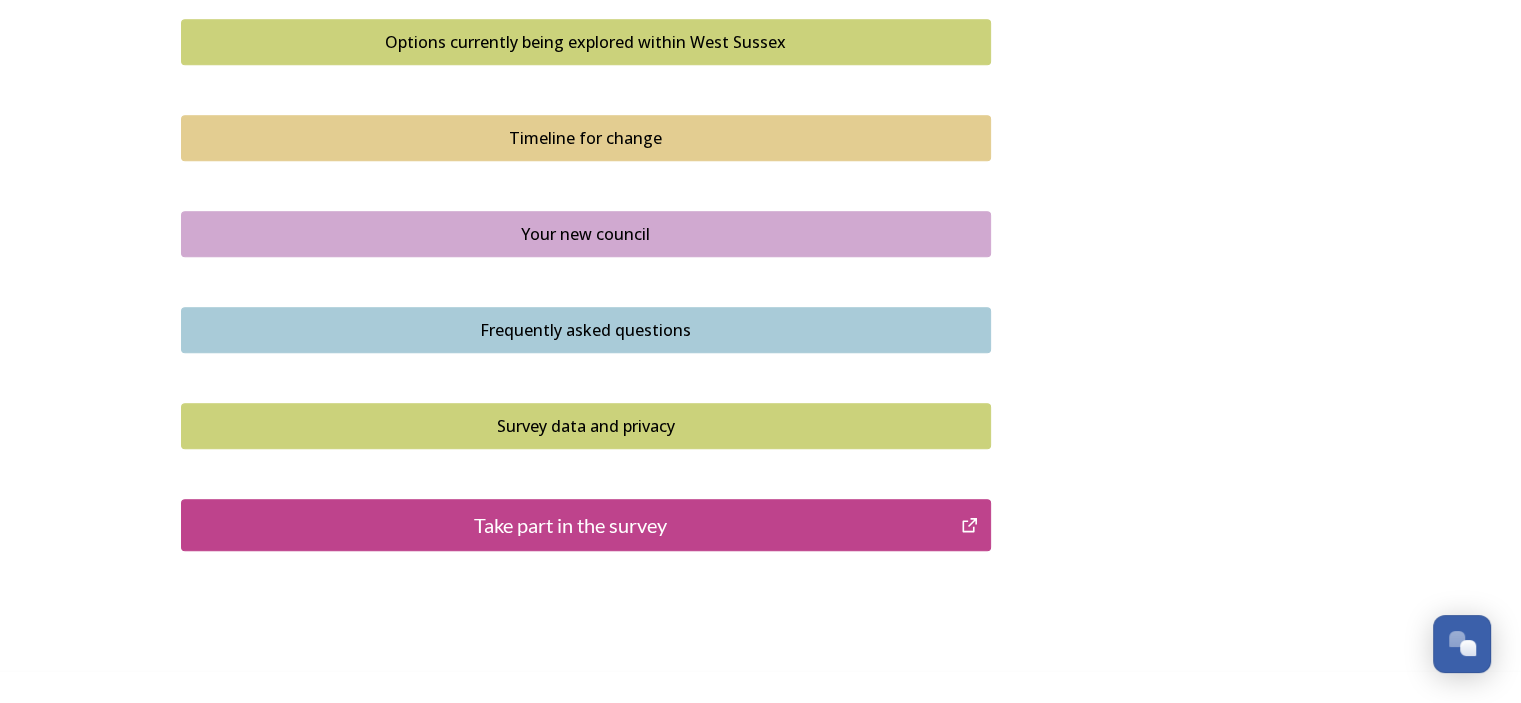 click on "Take part in the survey" at bounding box center [571, 525] 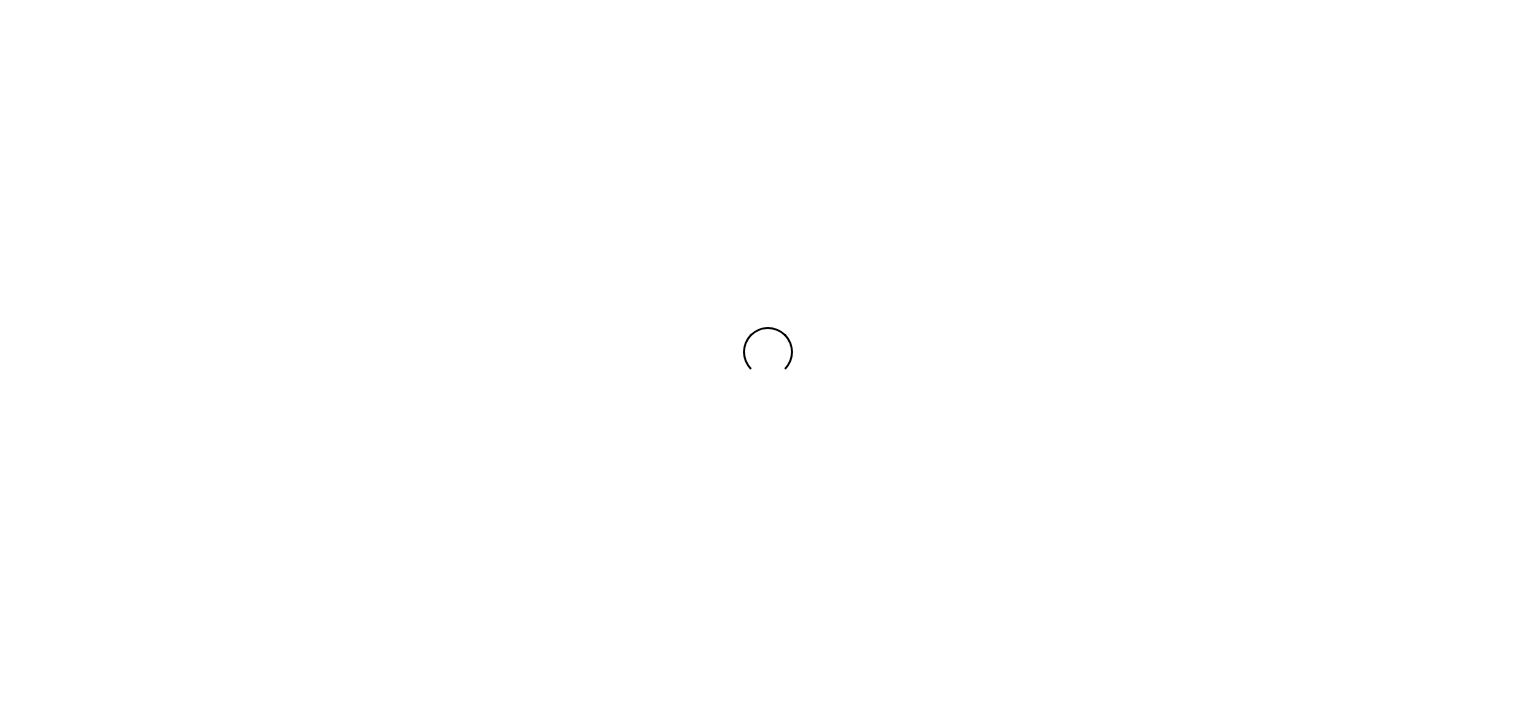 scroll, scrollTop: 0, scrollLeft: 0, axis: both 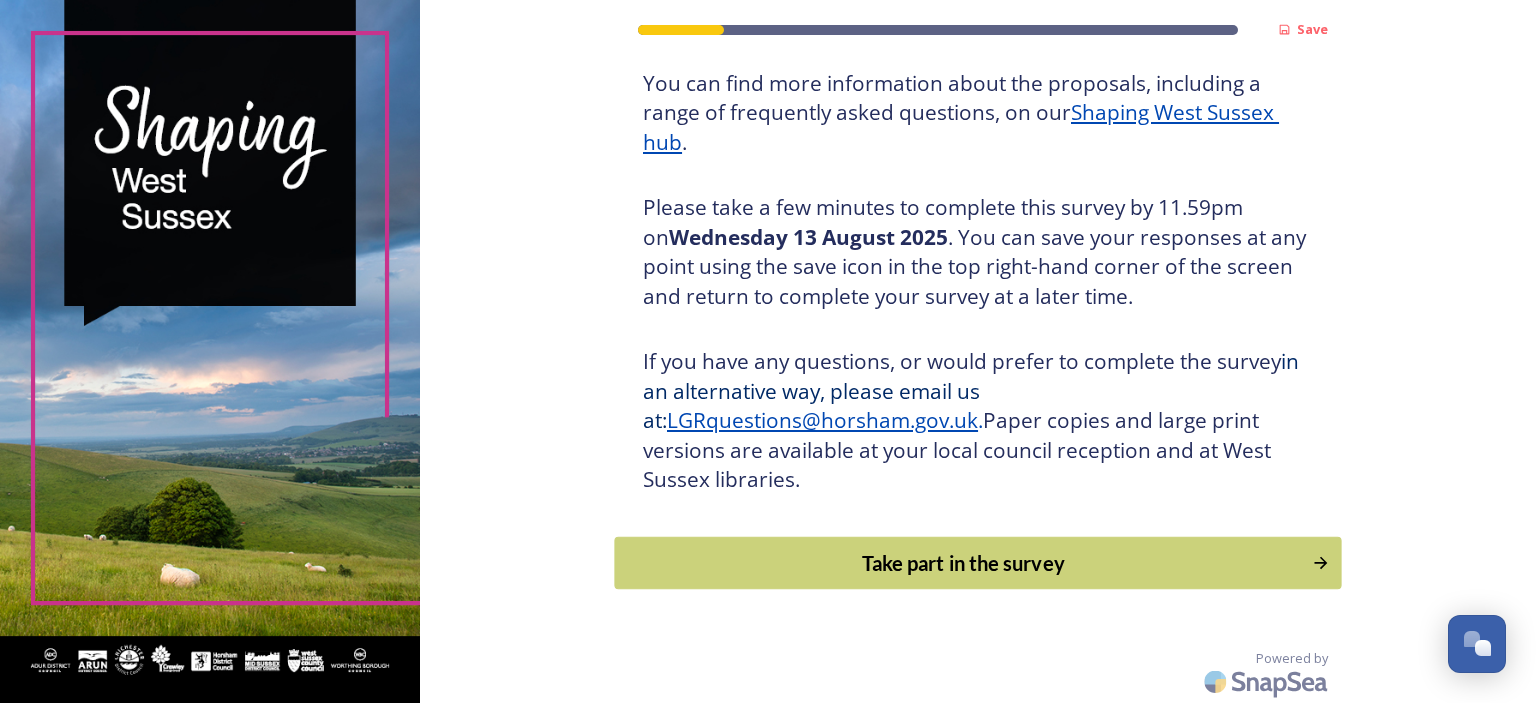 click on "Take part in the survey" at bounding box center [964, 563] 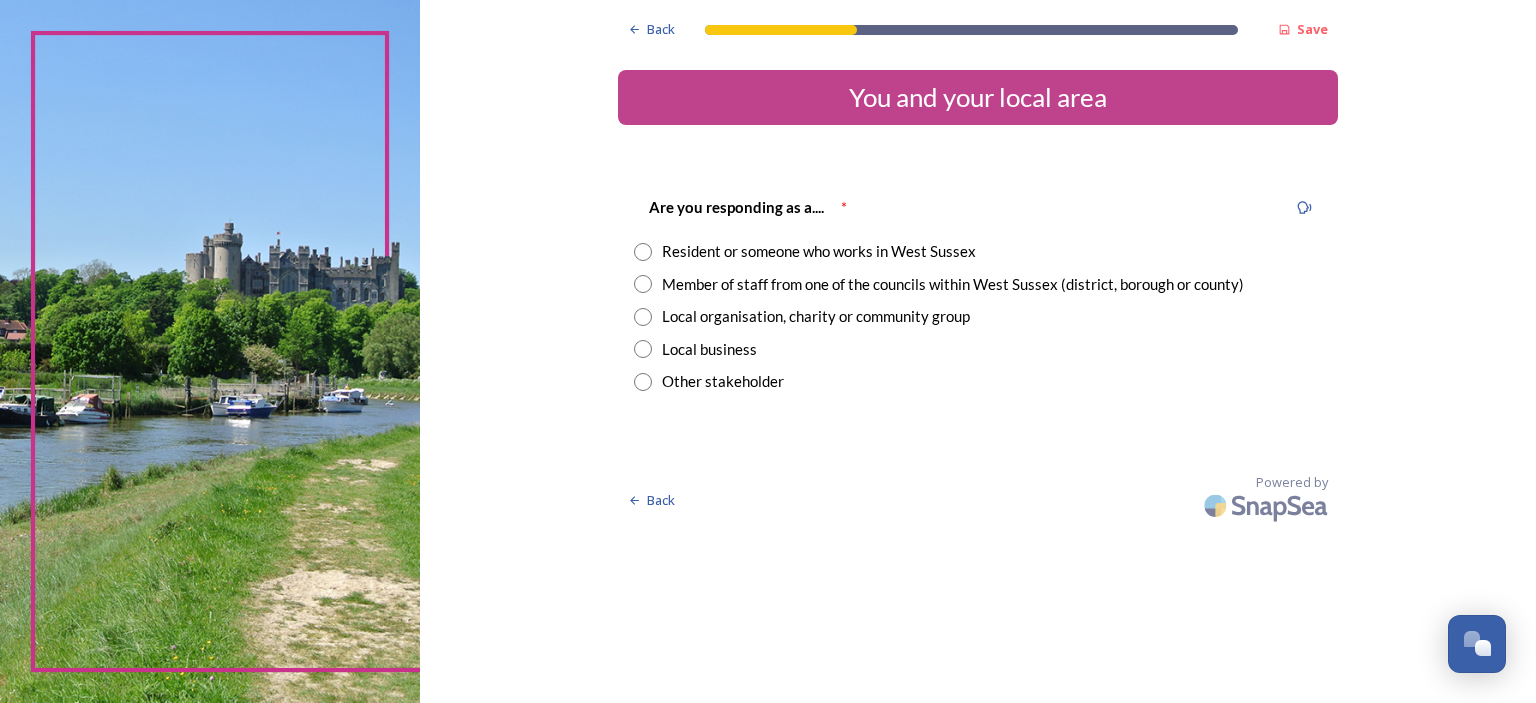 click at bounding box center [643, 252] 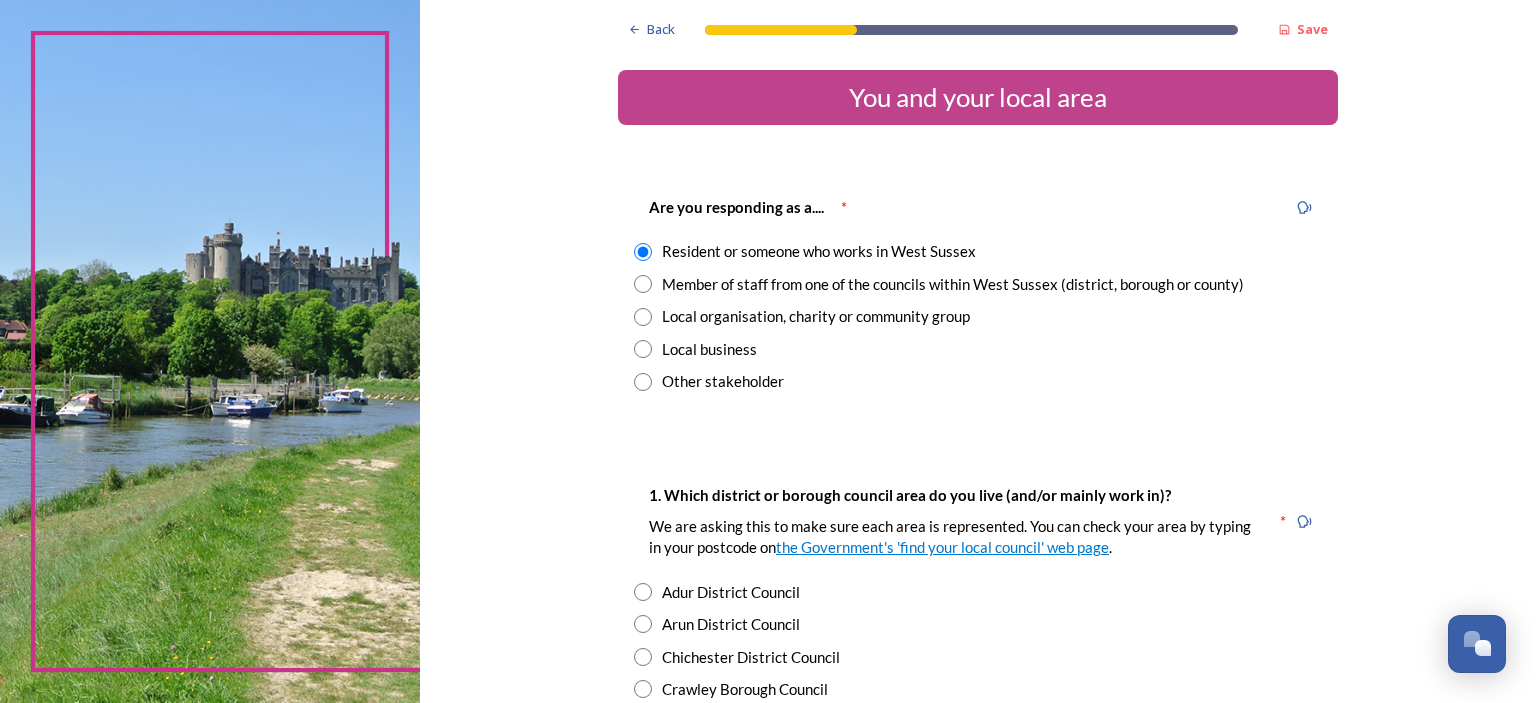 click at bounding box center (643, 284) 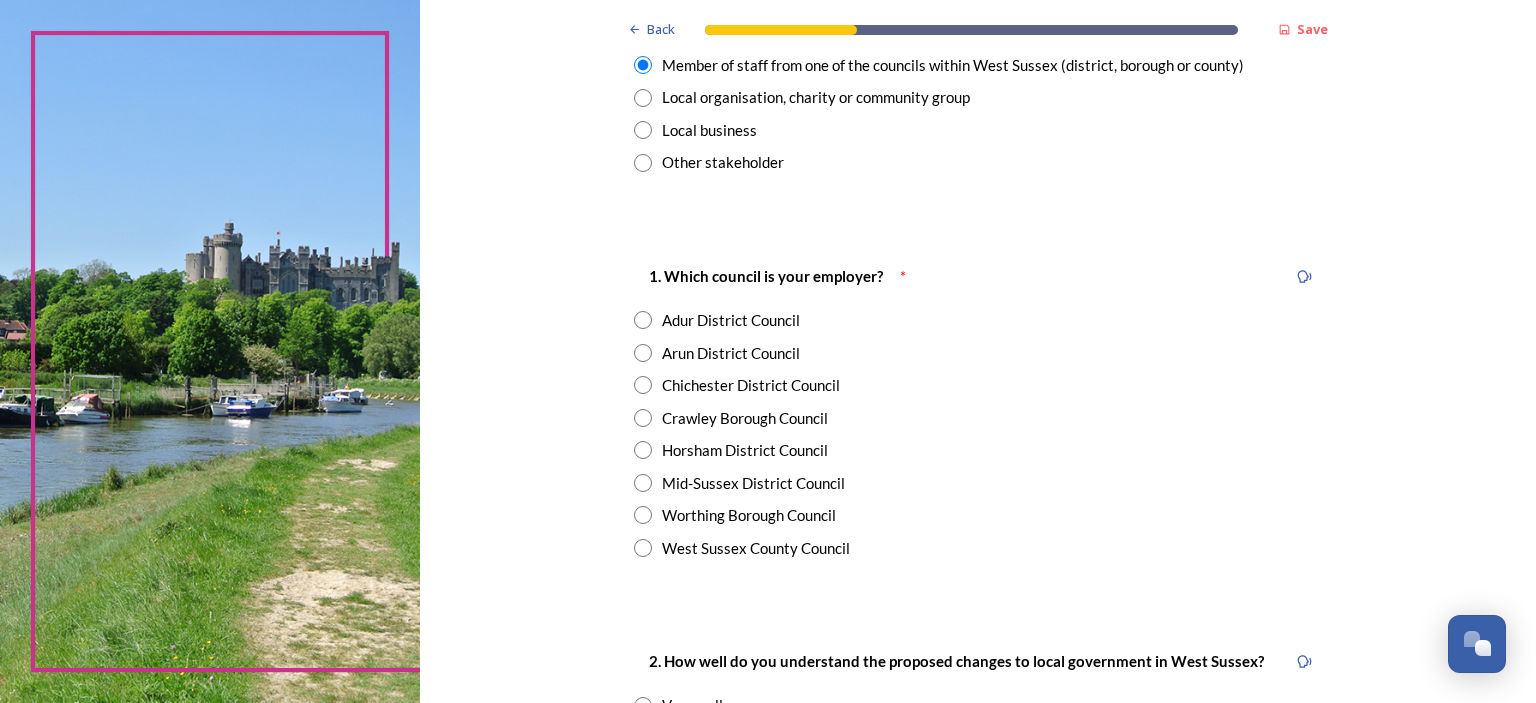 scroll, scrollTop: 240, scrollLeft: 0, axis: vertical 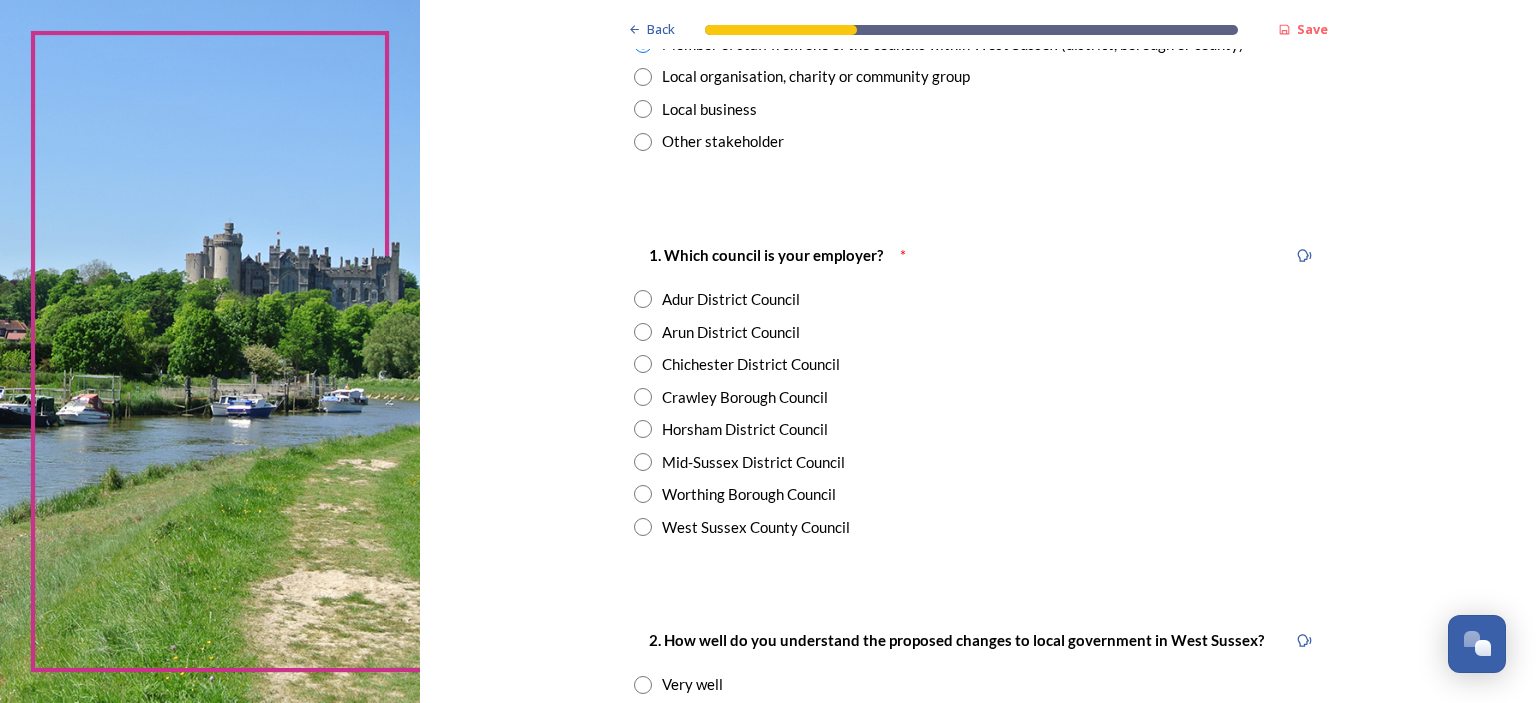 click at bounding box center (643, 299) 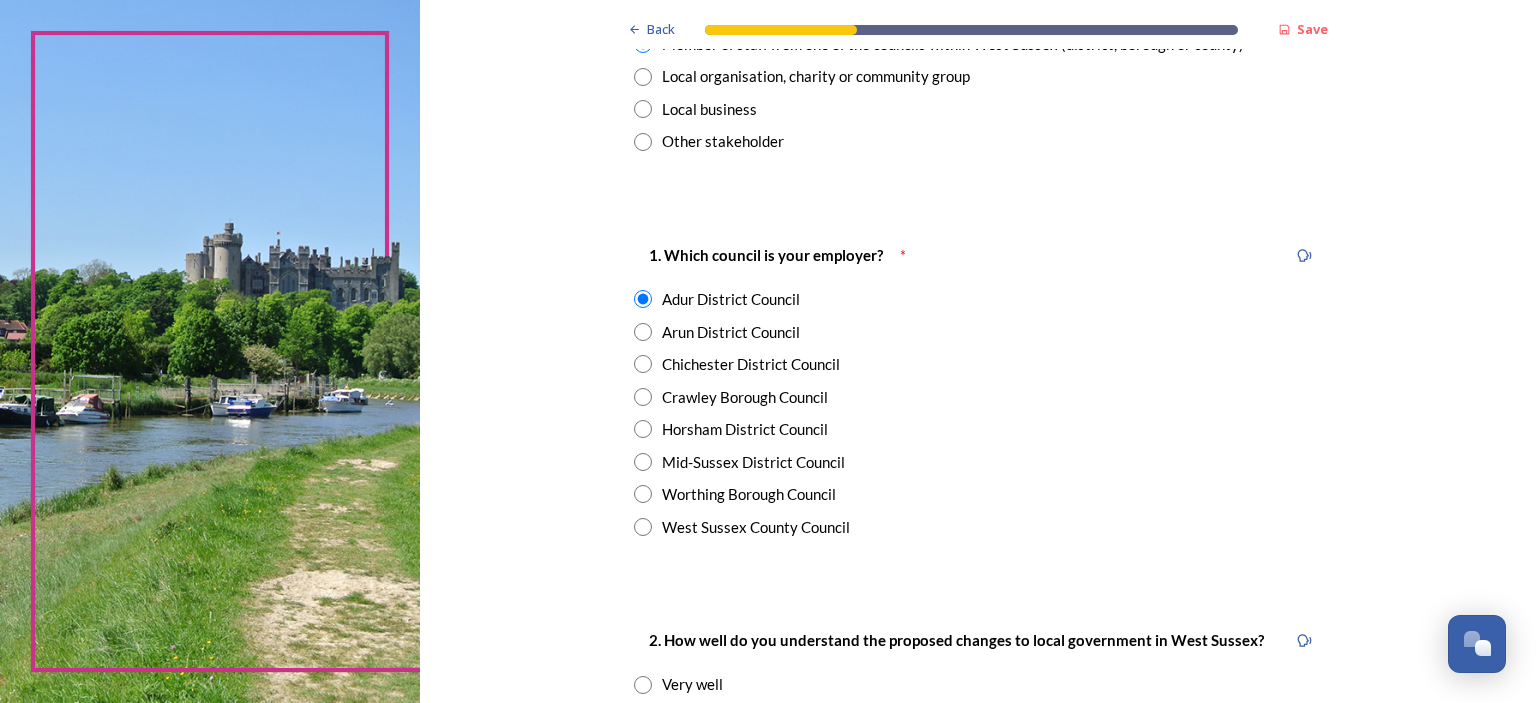 click at bounding box center [643, 494] 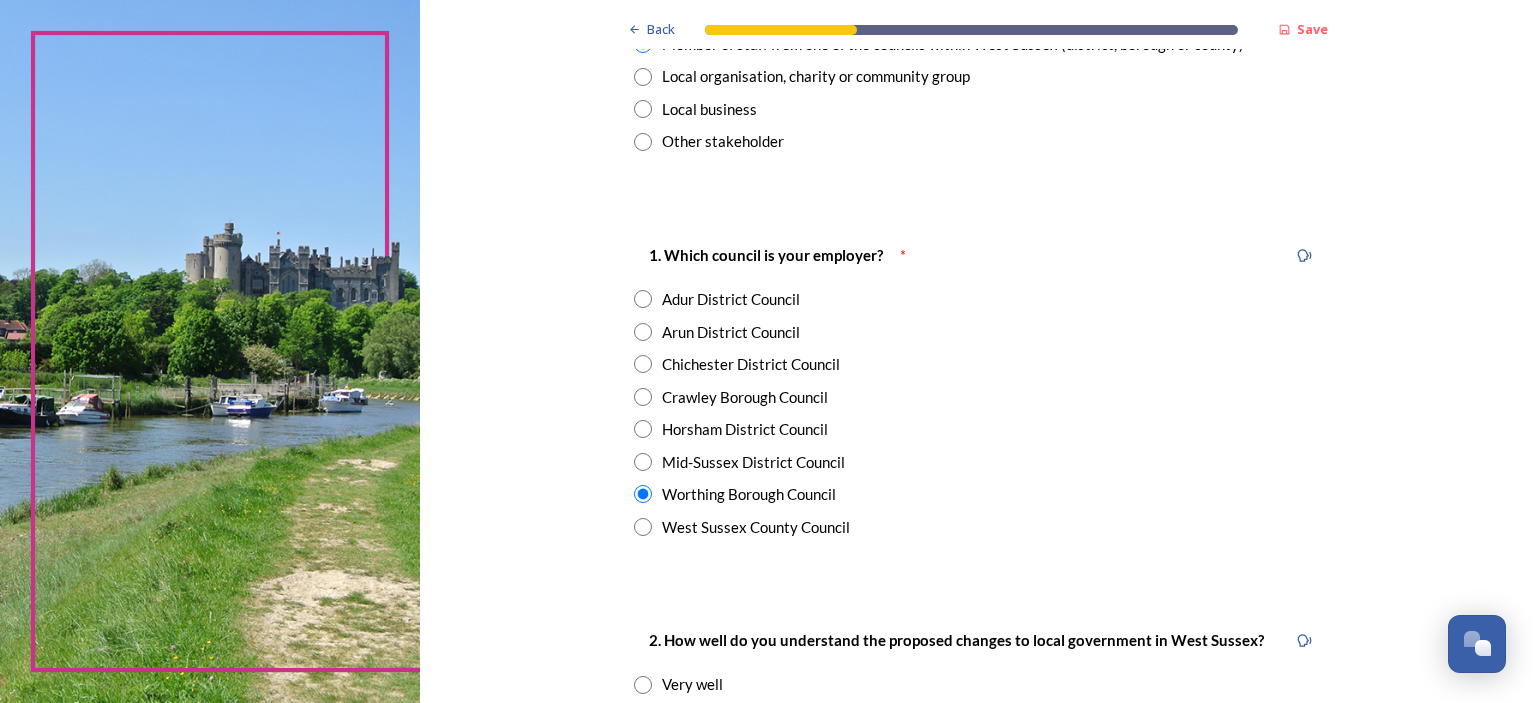 click at bounding box center [643, 299] 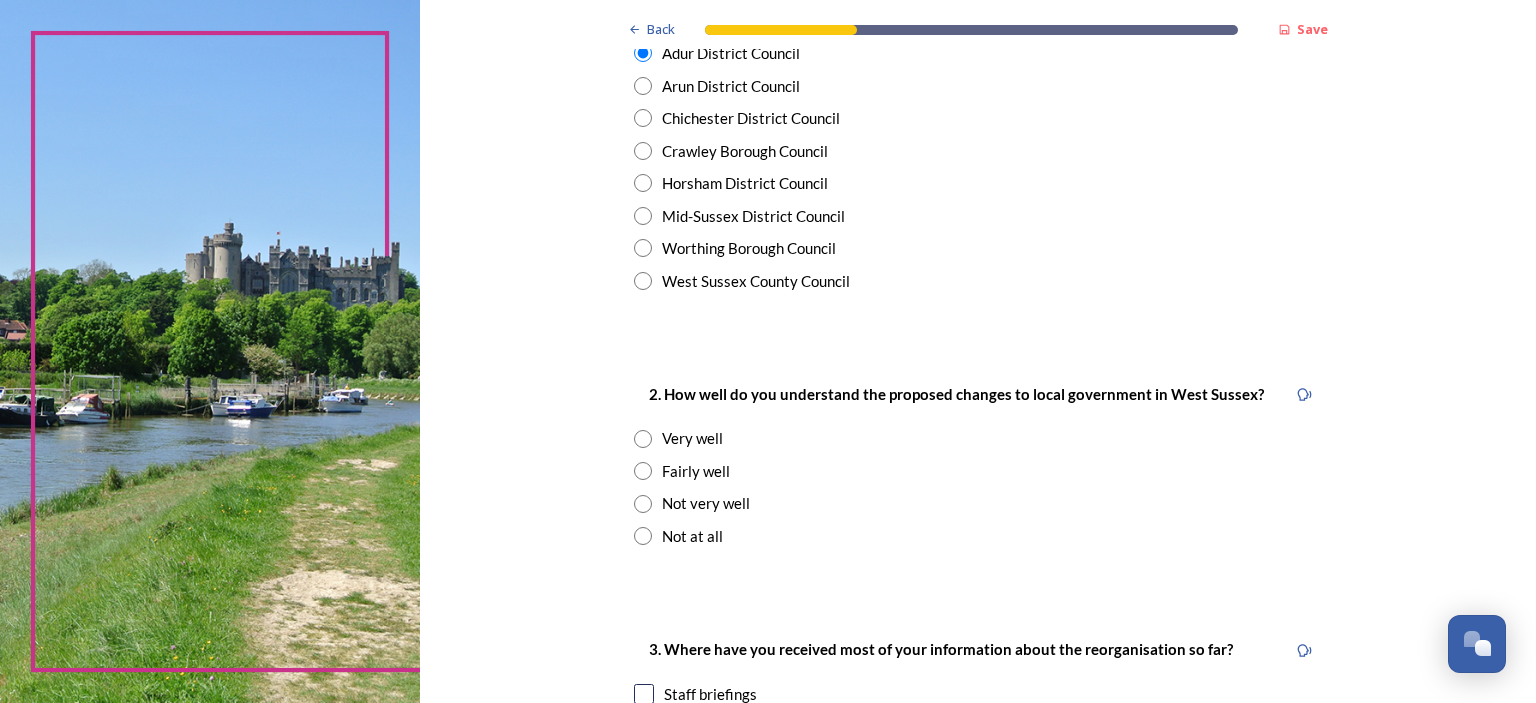 scroll, scrollTop: 501, scrollLeft: 0, axis: vertical 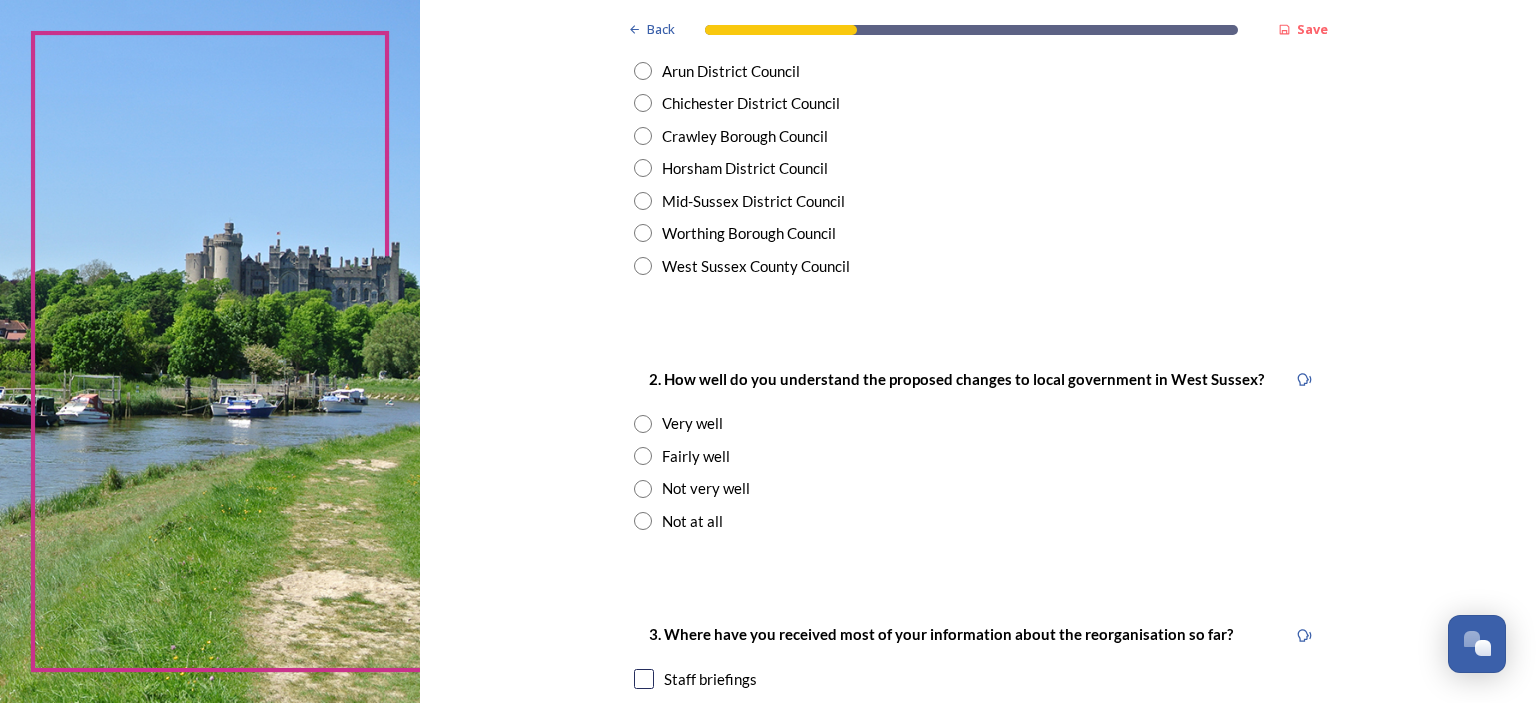 click at bounding box center (643, 456) 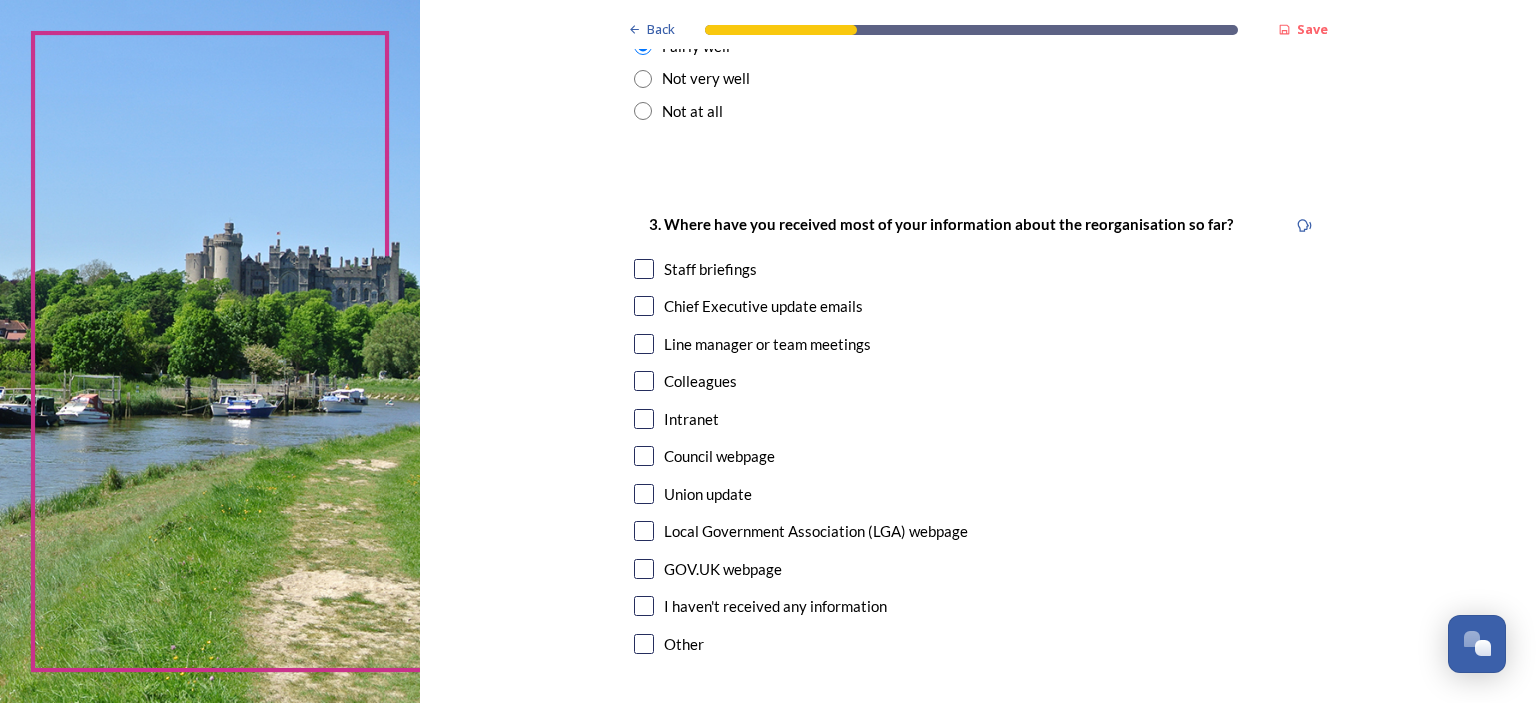 scroll, scrollTop: 922, scrollLeft: 0, axis: vertical 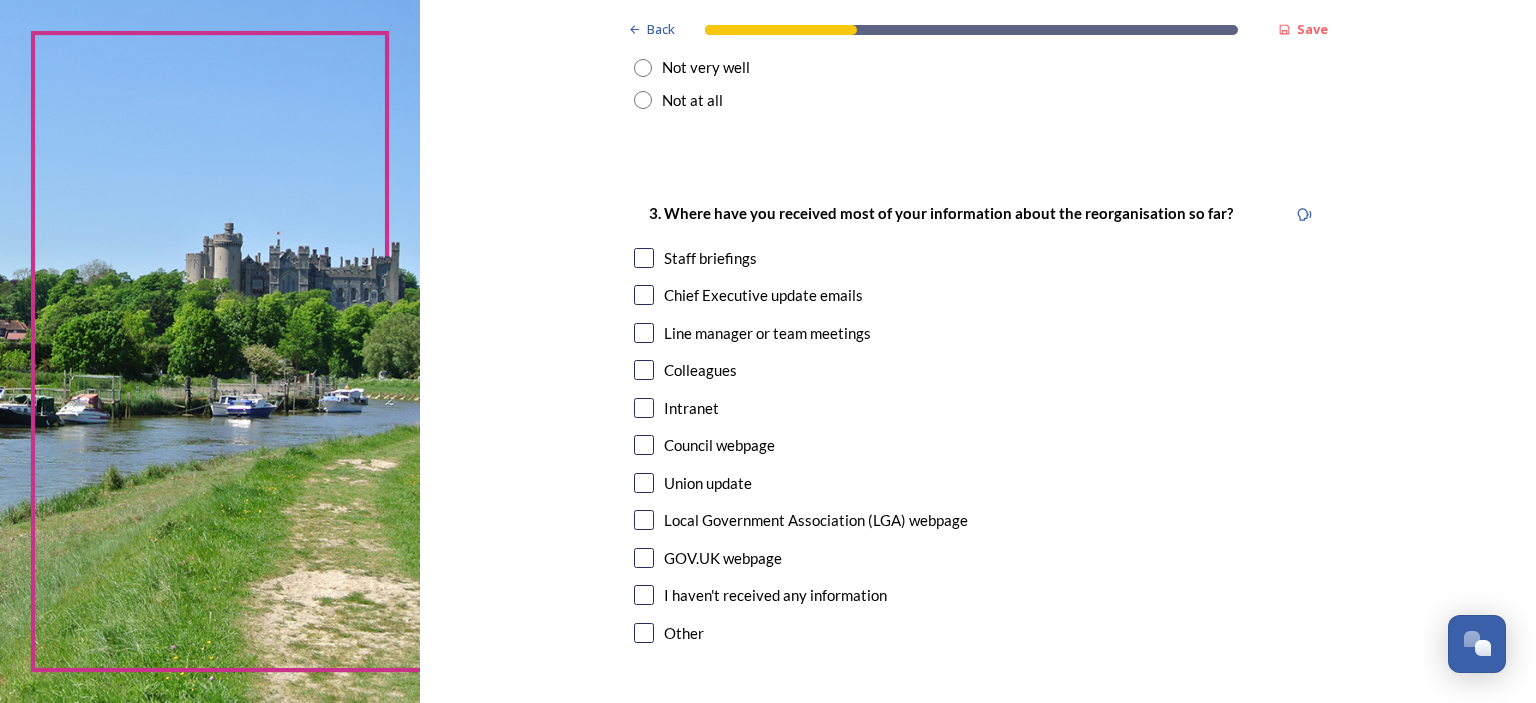 click at bounding box center (644, 258) 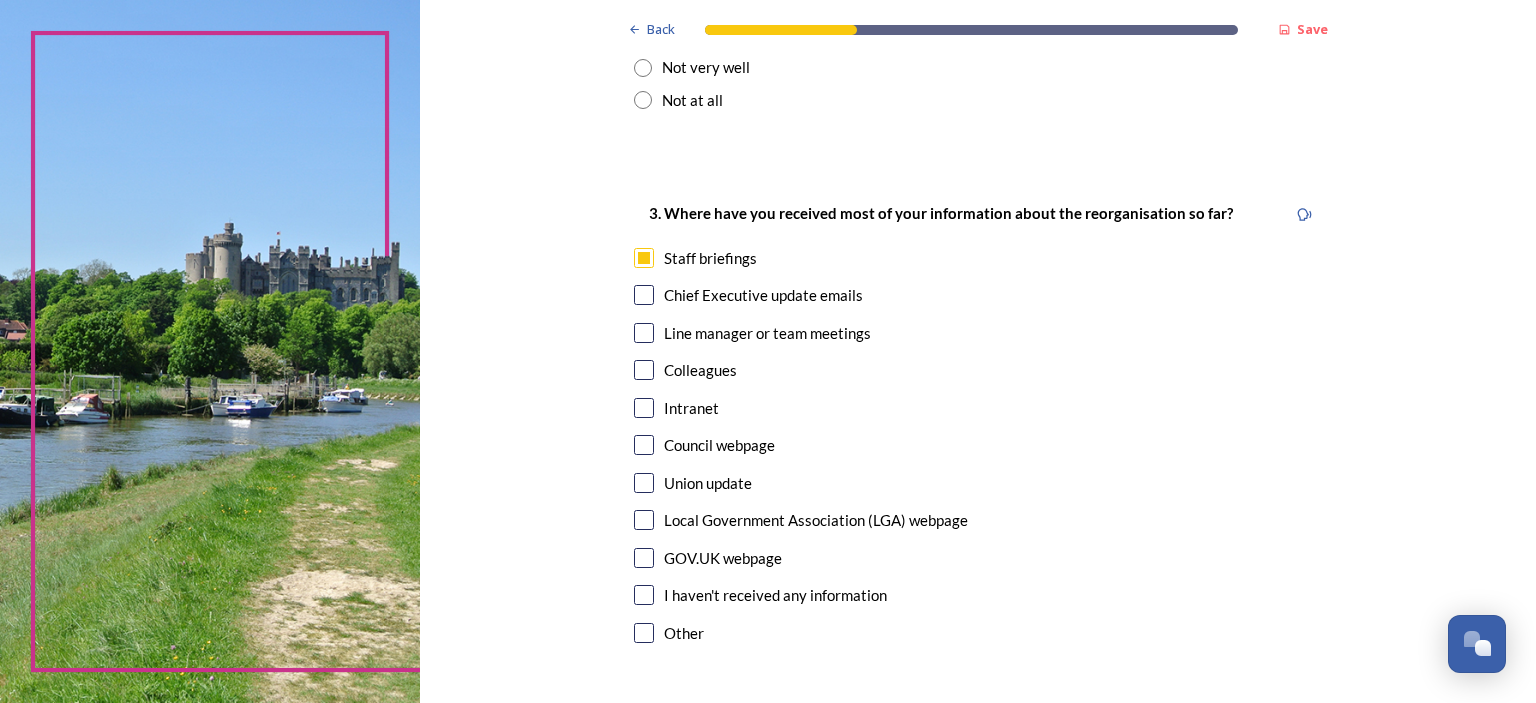 click on "3. Where have you received most of your information about the reorganisation so far? Staff briefings Chief Executive update emails Line manager or team meetings Colleagues Intranet Council webpage Union update Local Government Association (LGA) webpage GOV.UK webpage I haven't received any information Other" at bounding box center (978, 425) 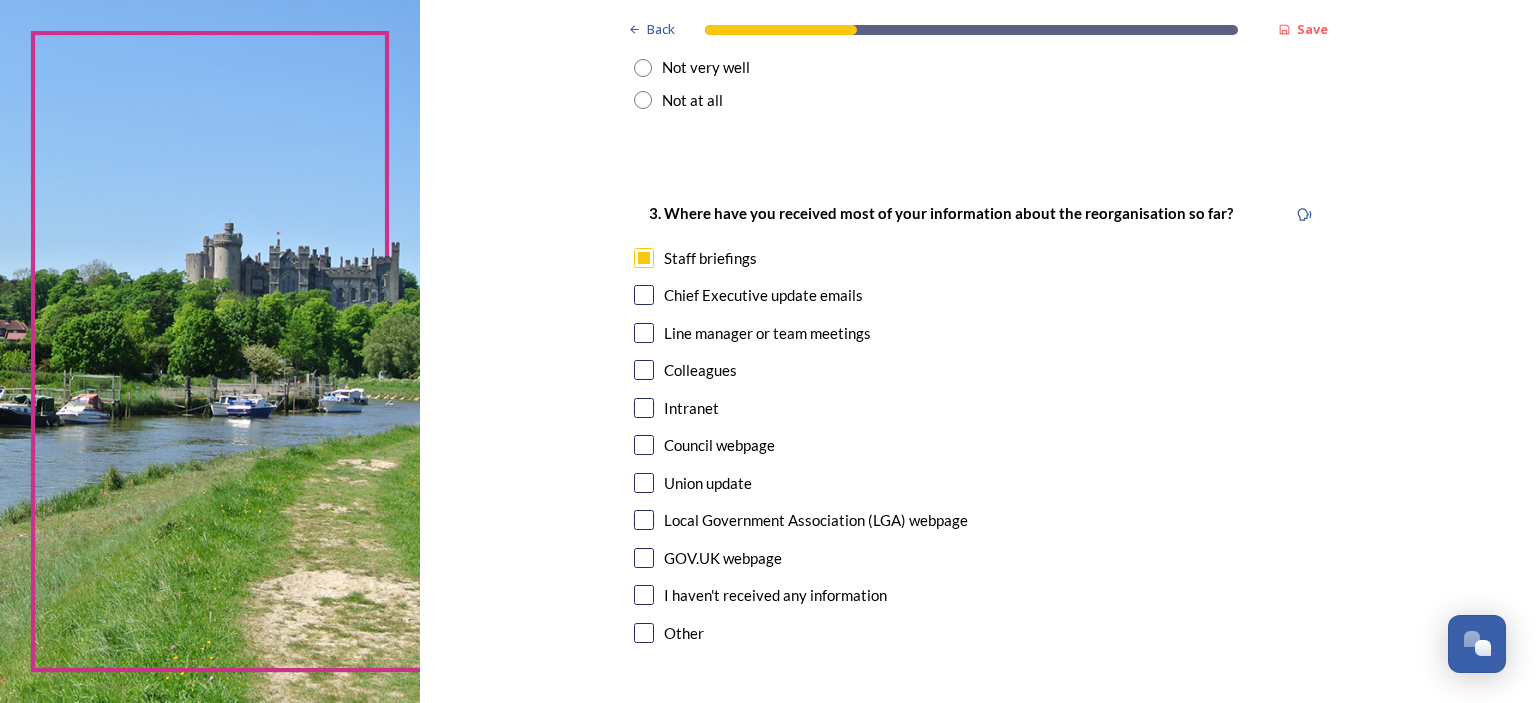 click at bounding box center (644, 295) 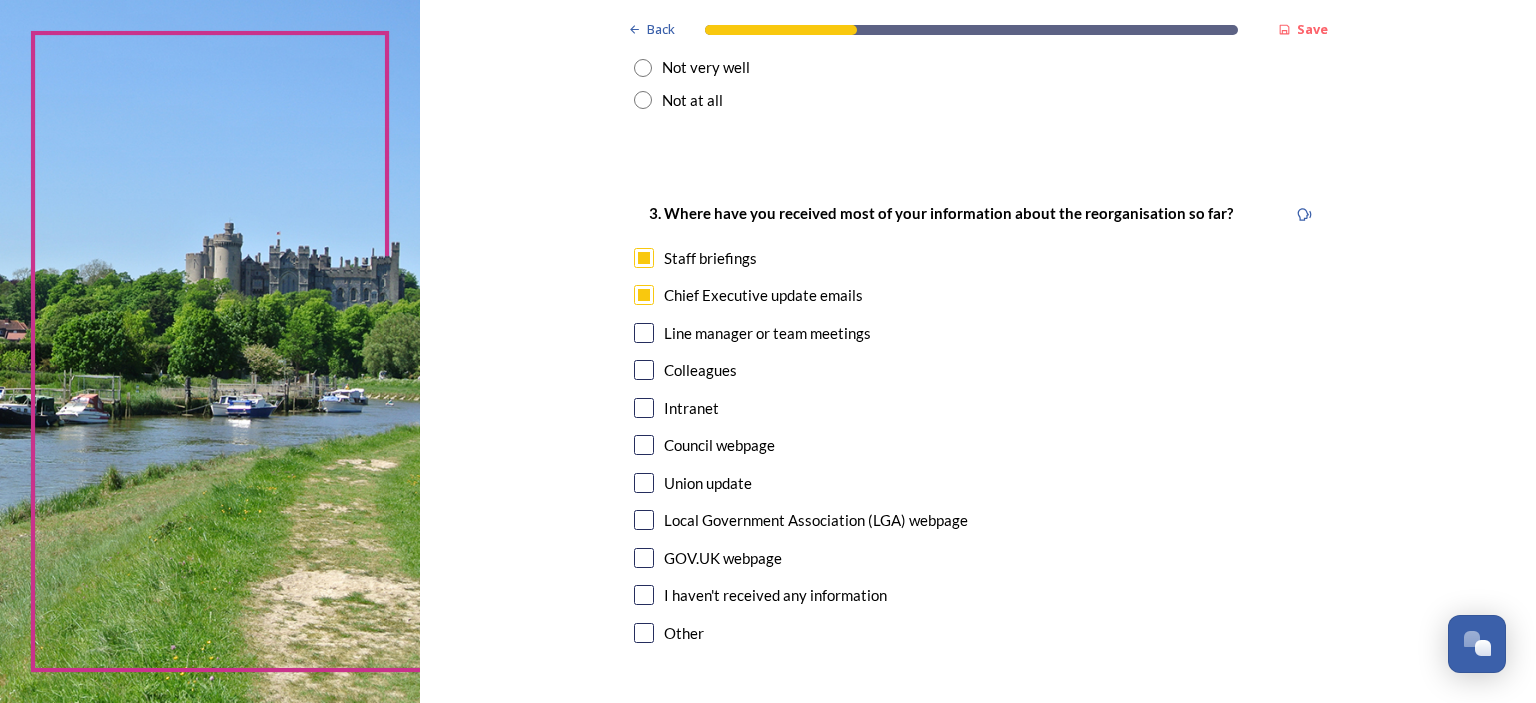 click at bounding box center (644, 333) 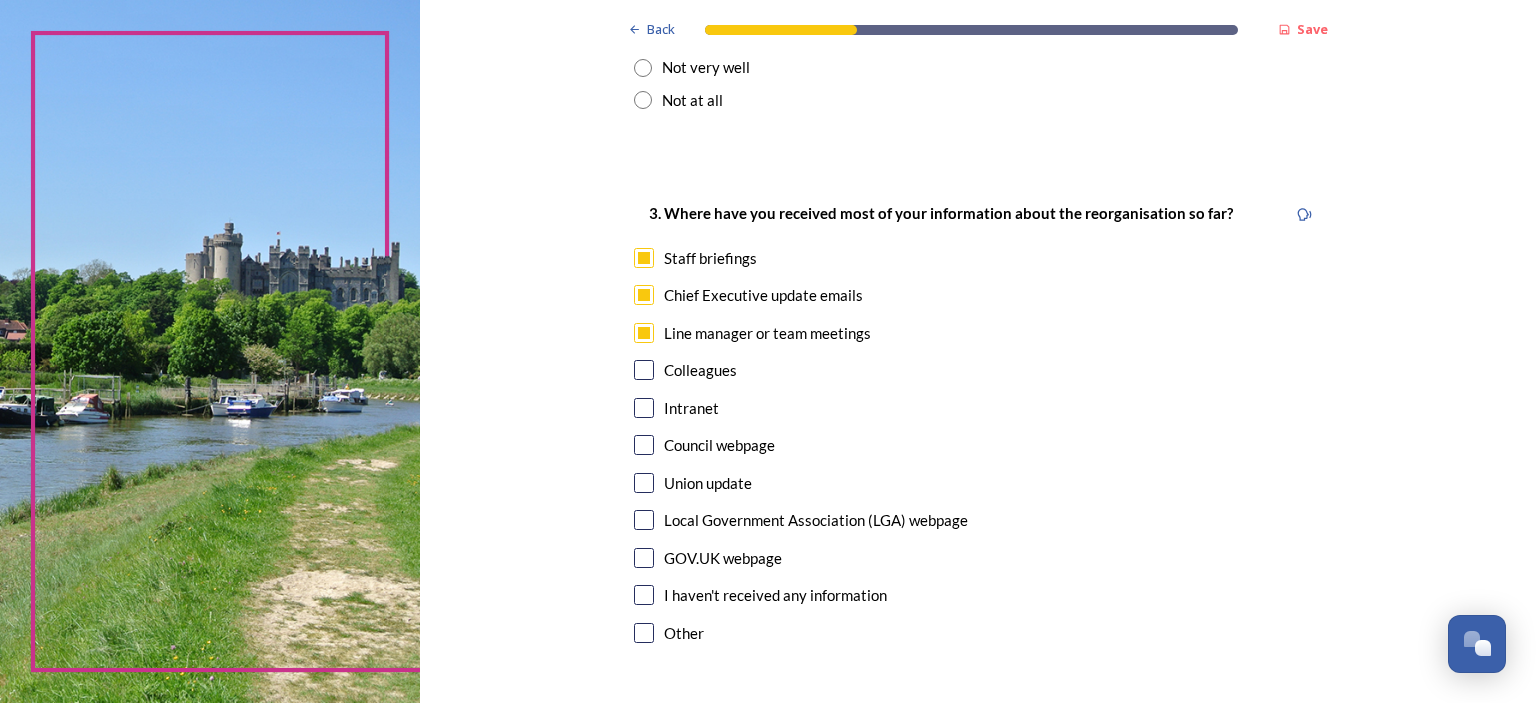 click at bounding box center (644, 558) 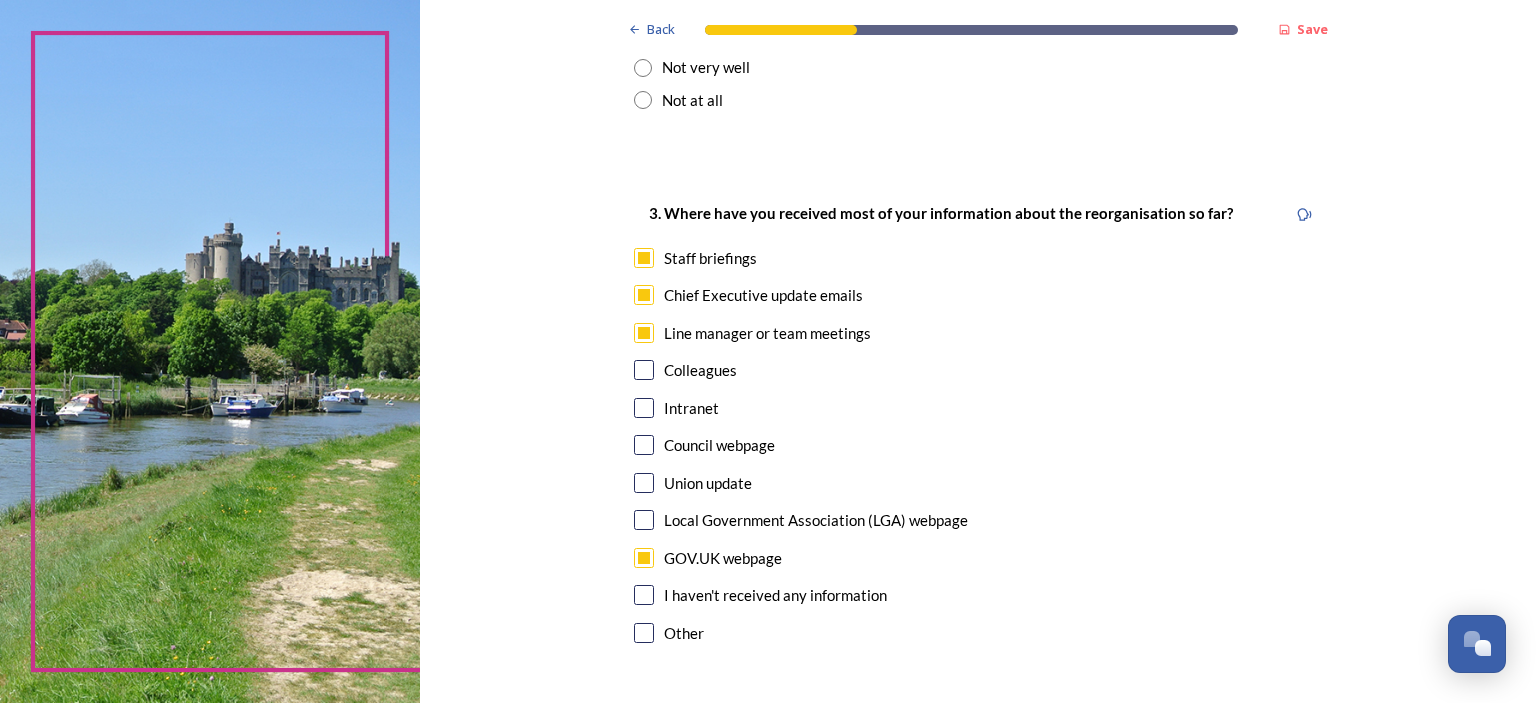 click at bounding box center (644, 520) 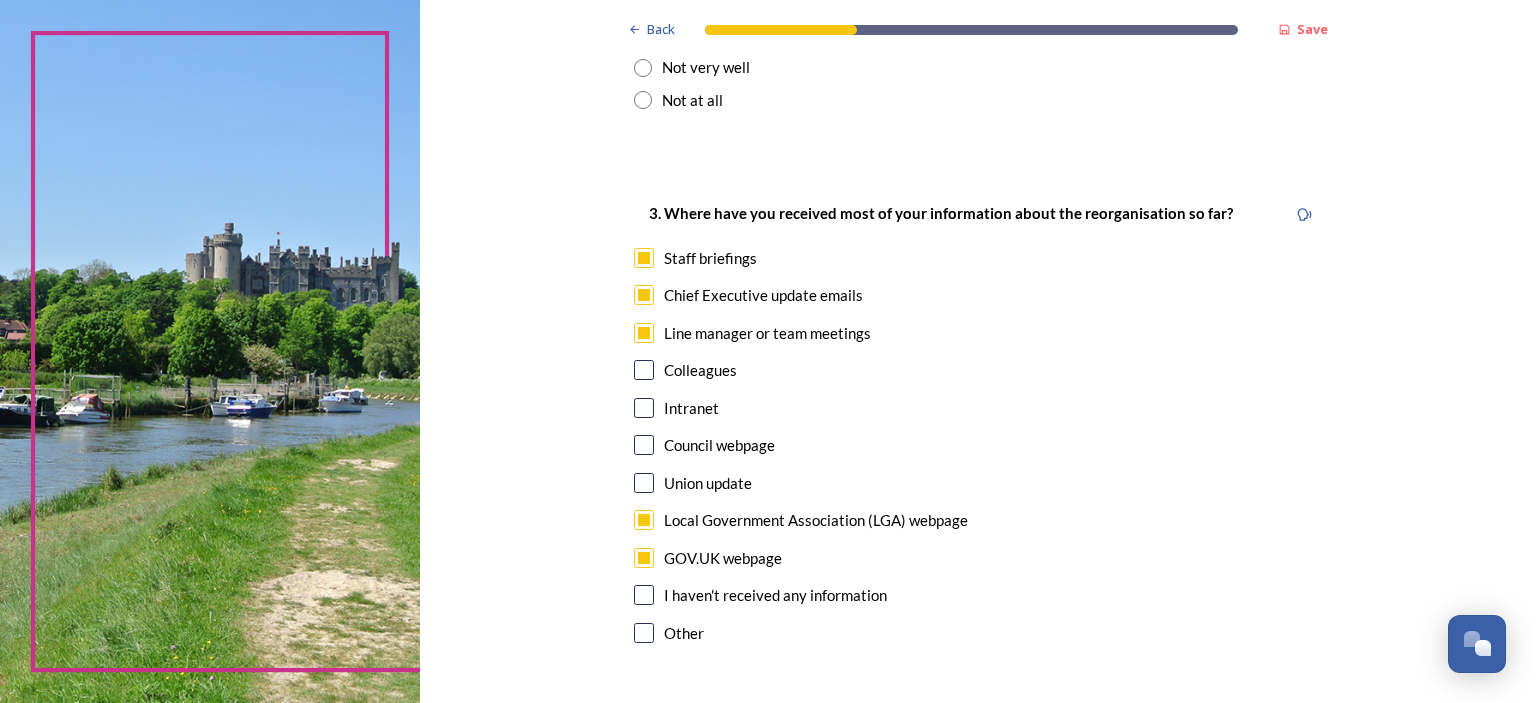 click at bounding box center [644, 633] 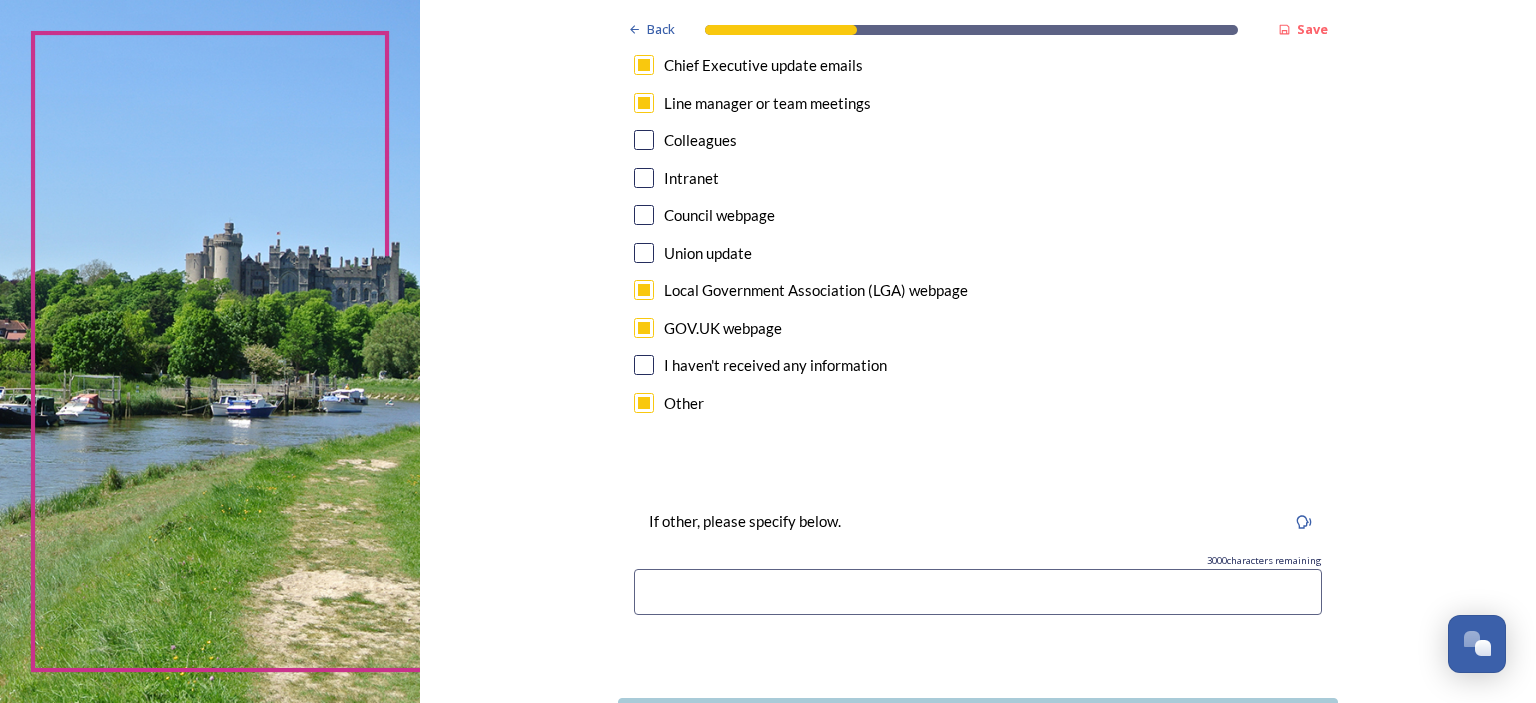scroll, scrollTop: 1155, scrollLeft: 0, axis: vertical 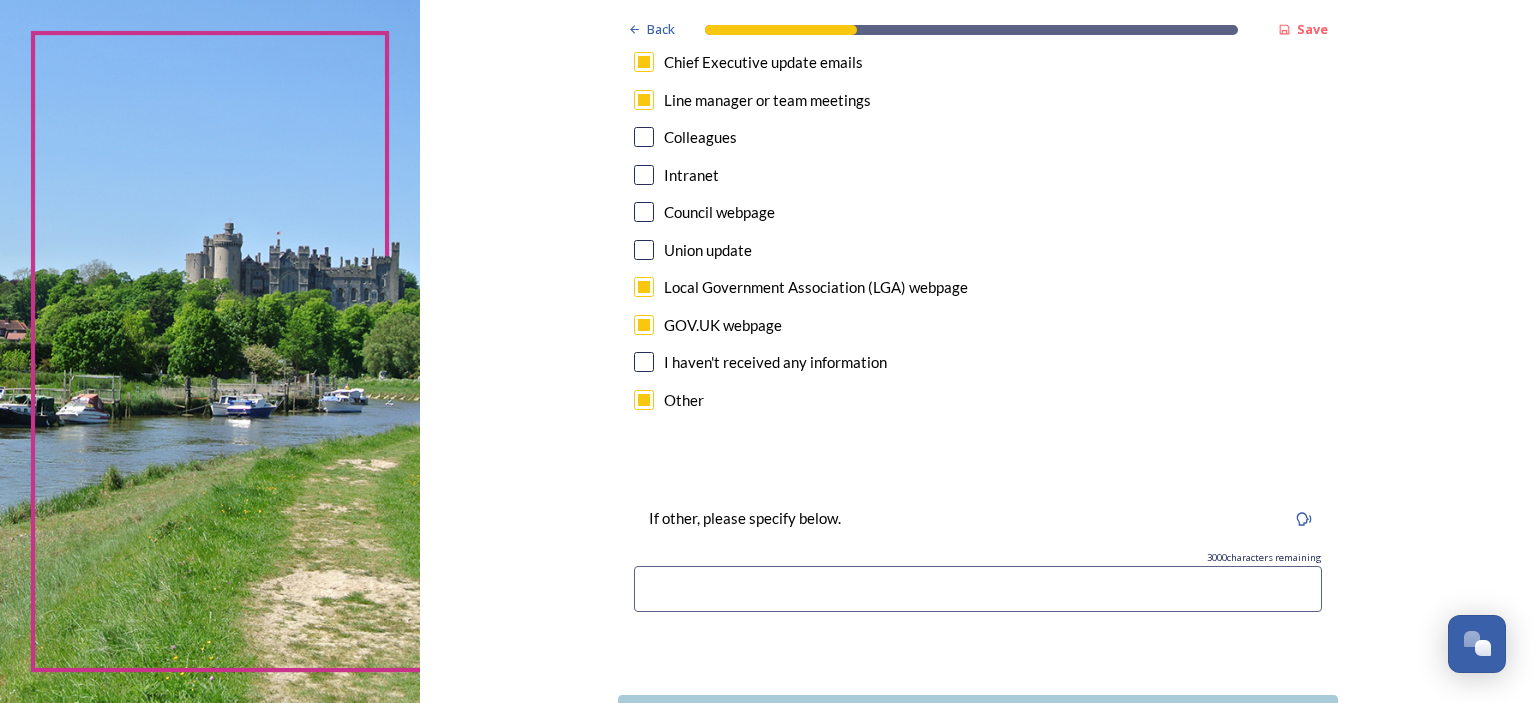 click at bounding box center [644, 400] 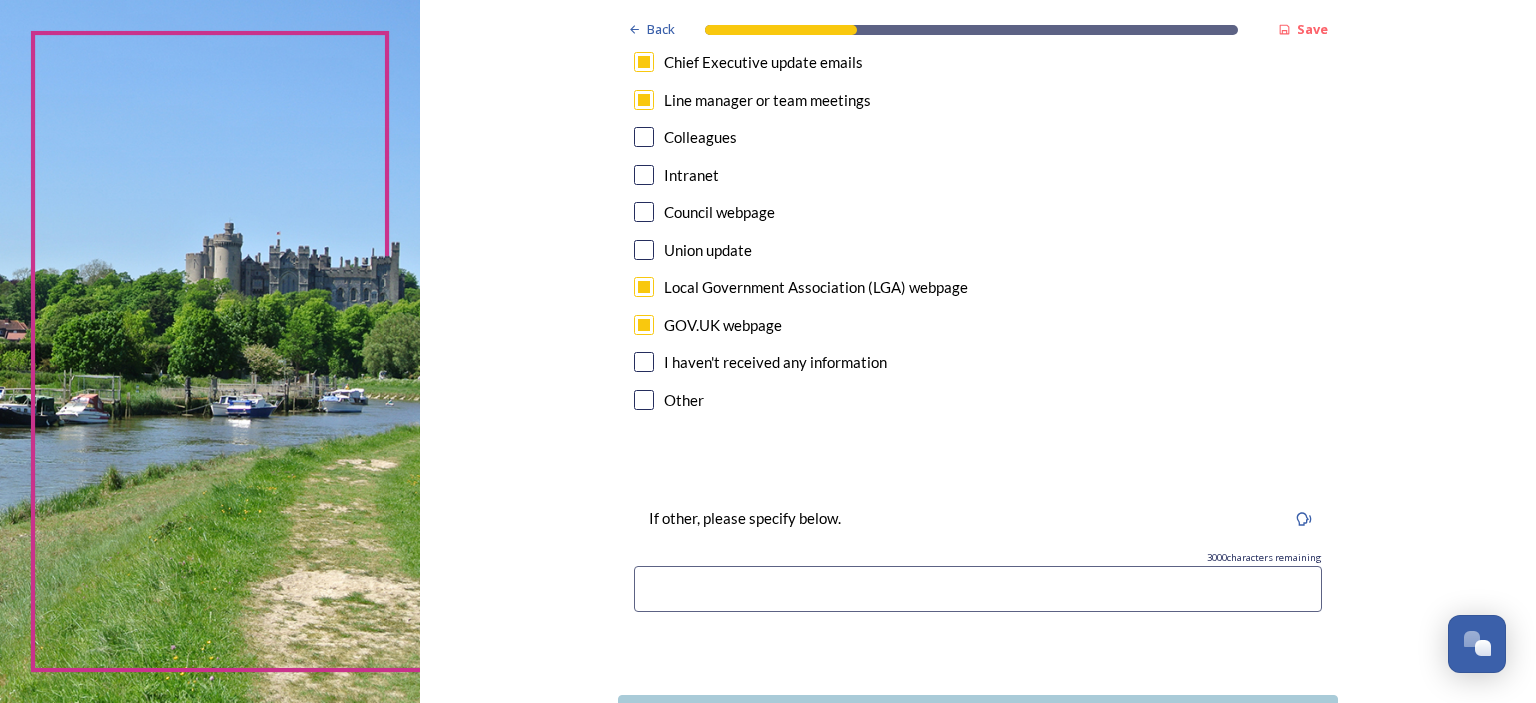 scroll, scrollTop: 1102, scrollLeft: 0, axis: vertical 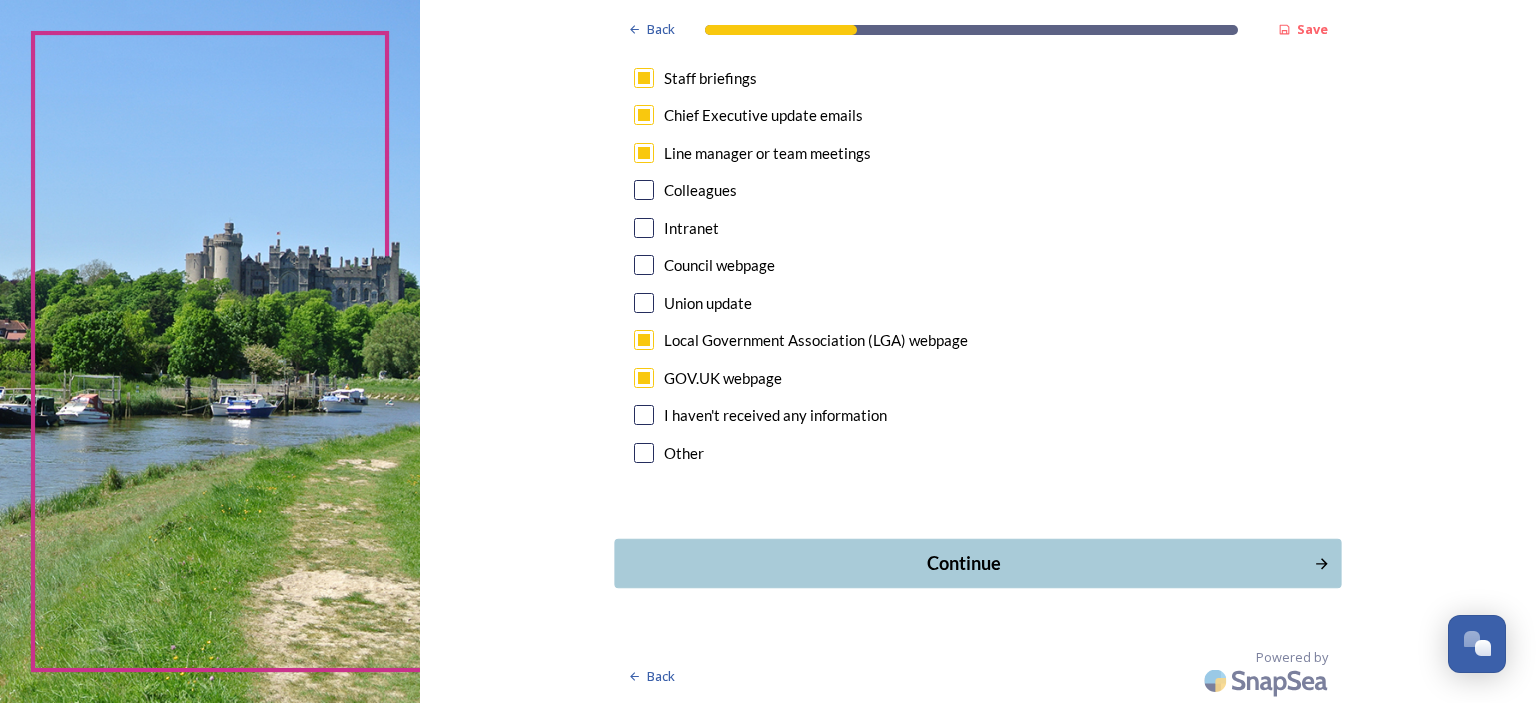 click on "Continue" at bounding box center (964, 563) 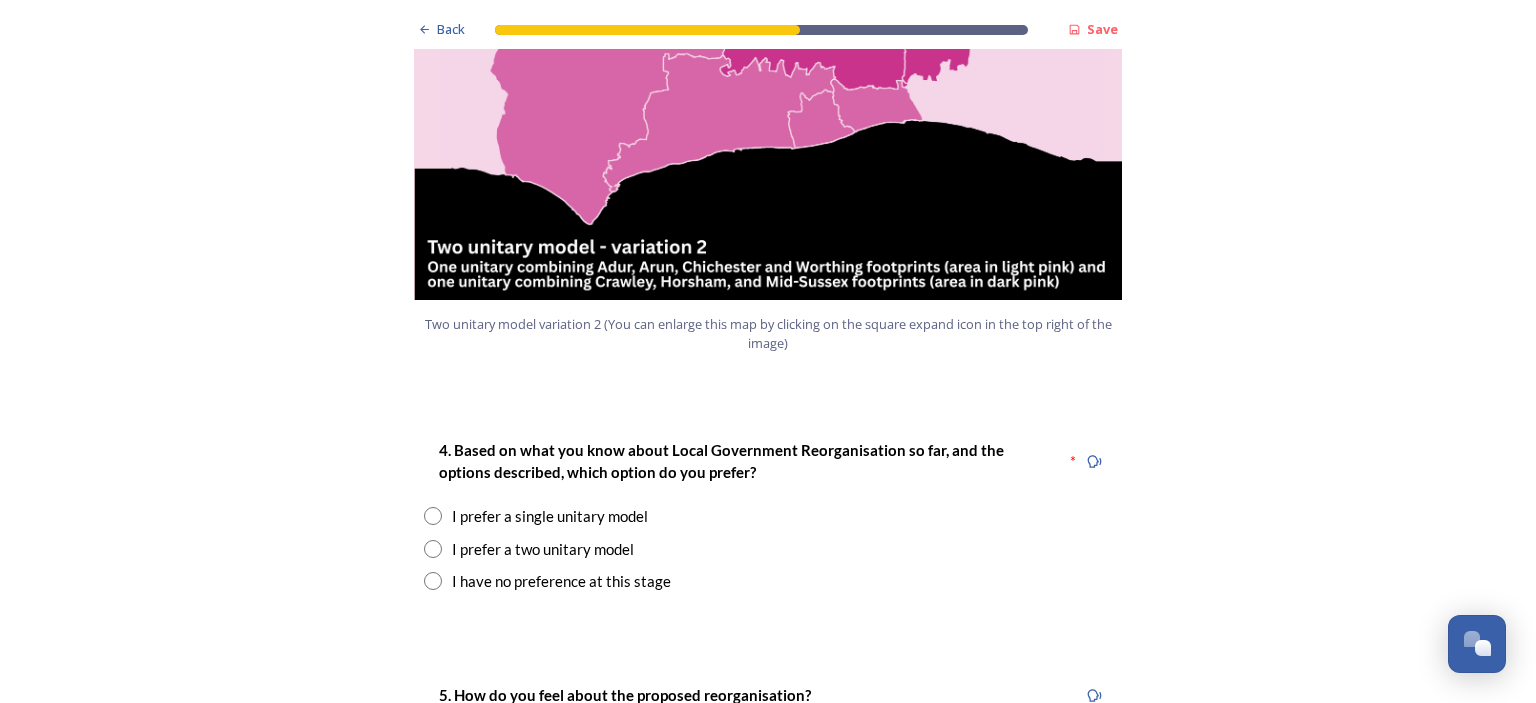 scroll, scrollTop: 2329, scrollLeft: 0, axis: vertical 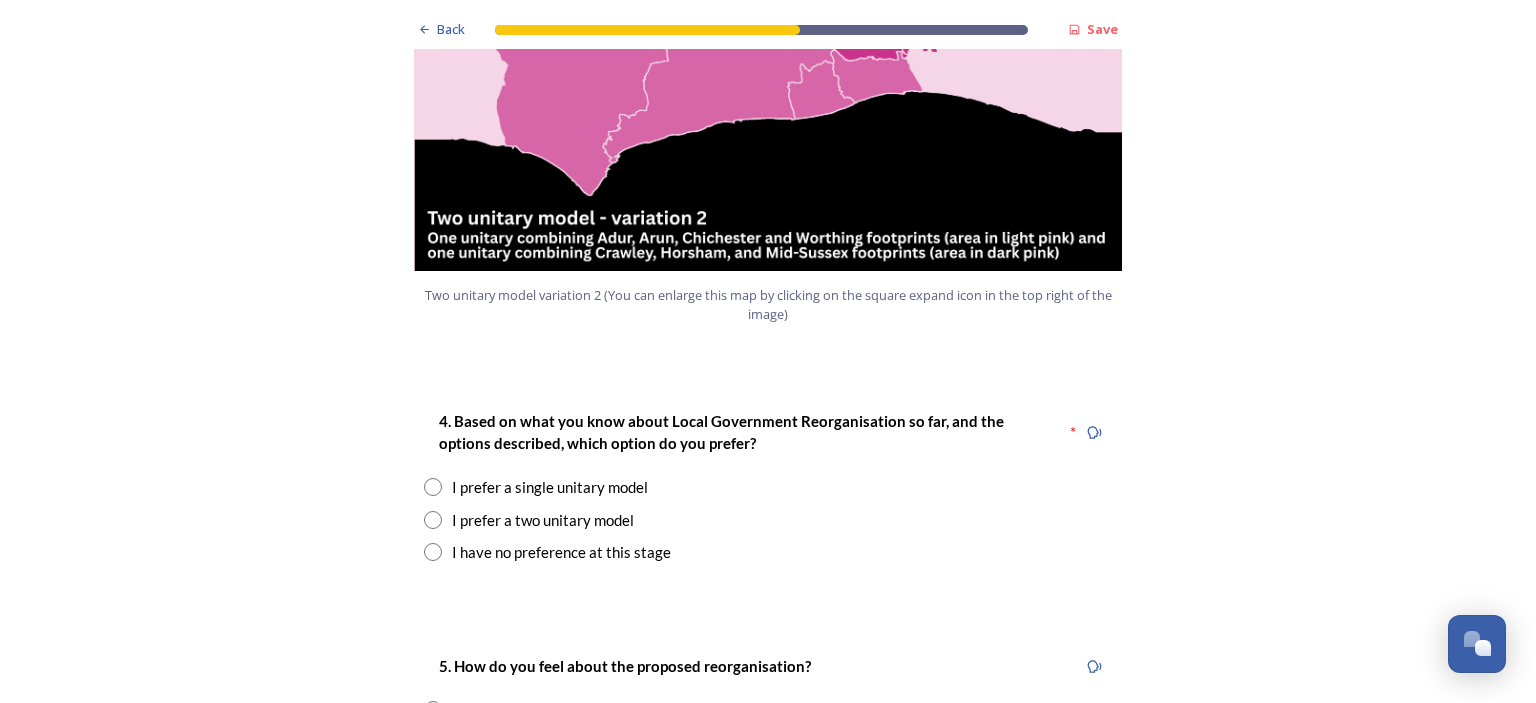 click at bounding box center (433, 520) 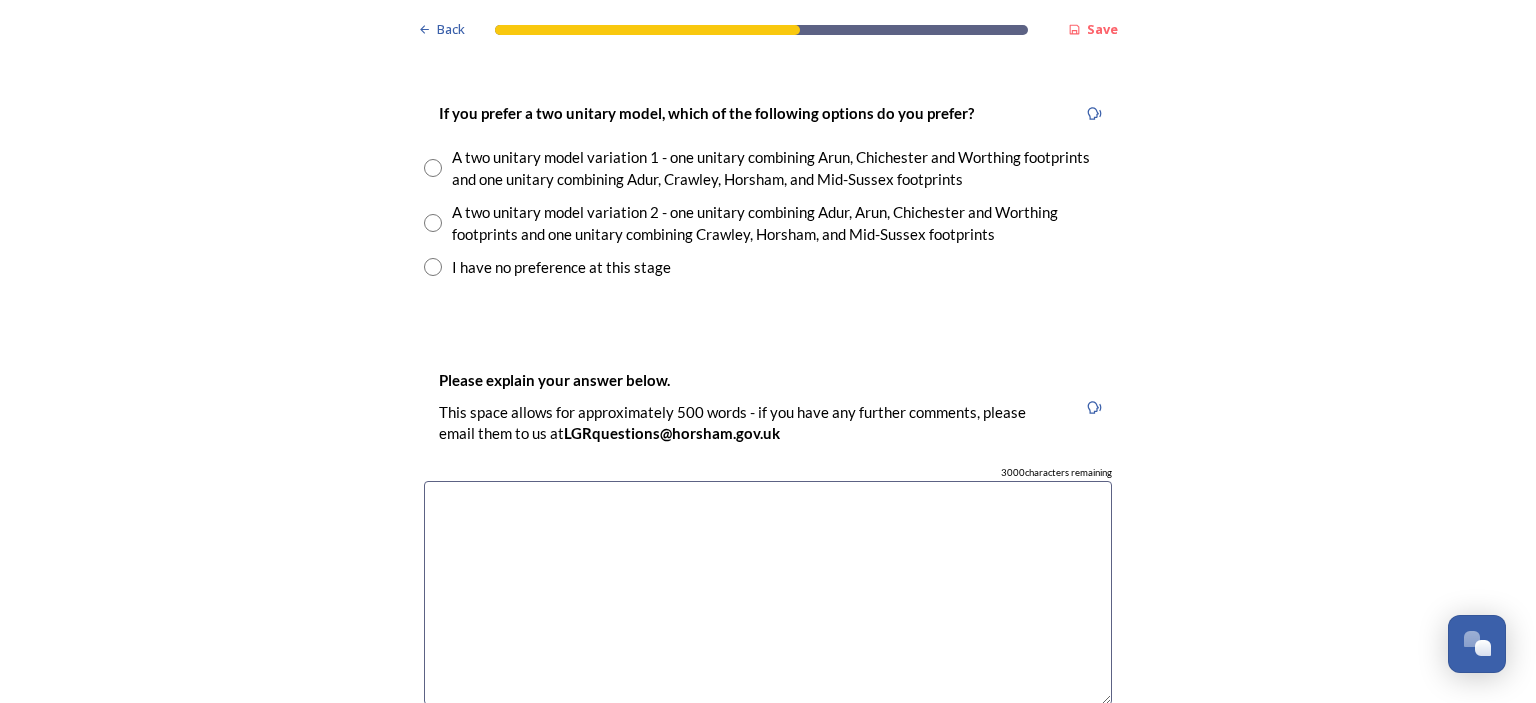 scroll, scrollTop: 2889, scrollLeft: 0, axis: vertical 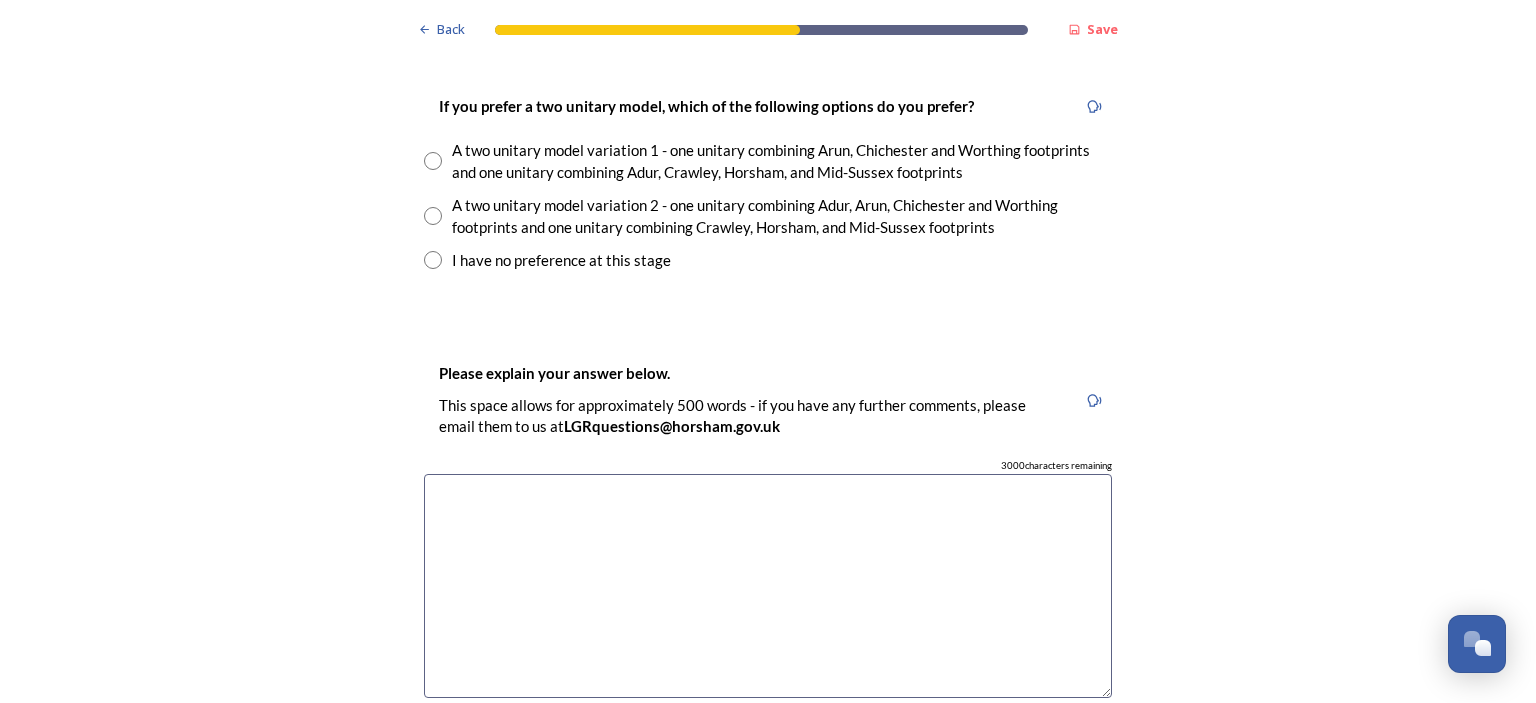 click at bounding box center [433, 216] 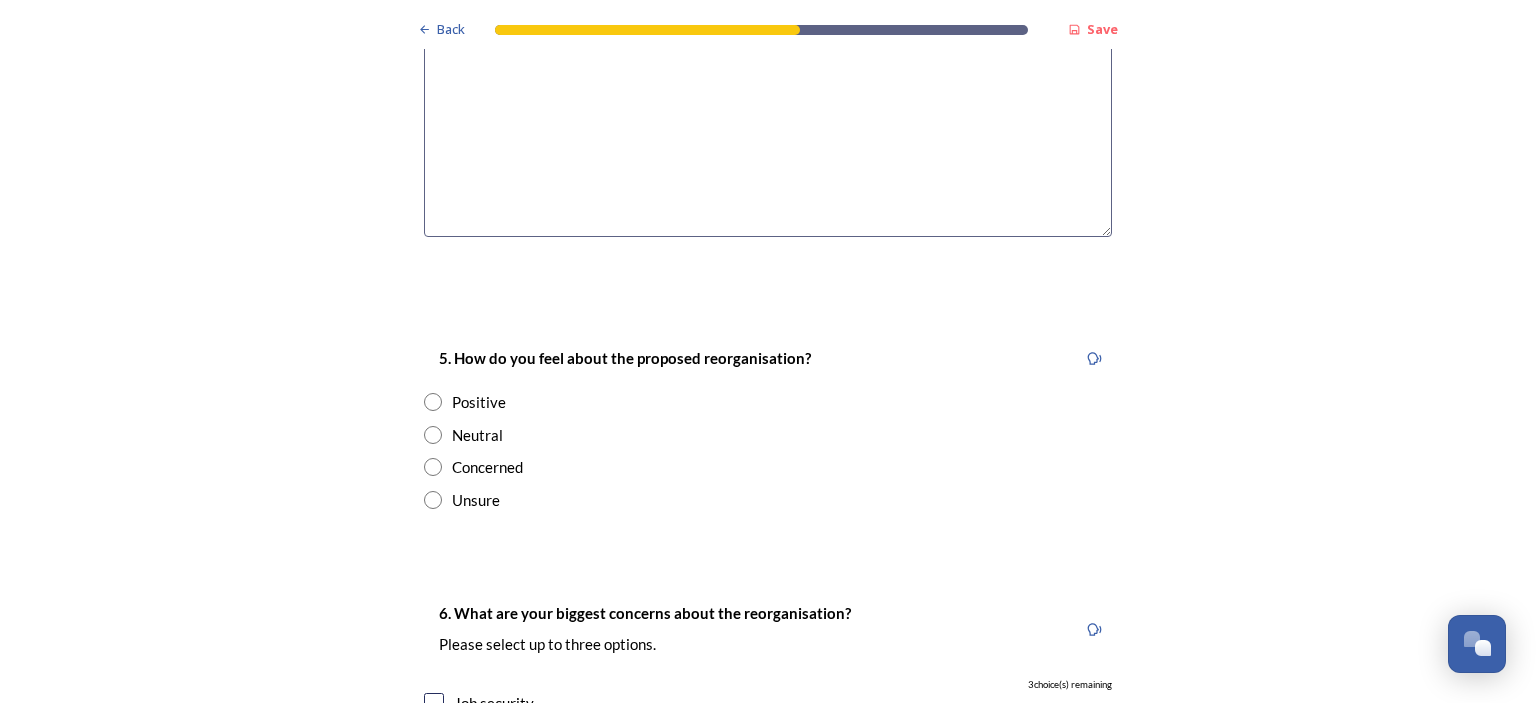 scroll, scrollTop: 3528, scrollLeft: 0, axis: vertical 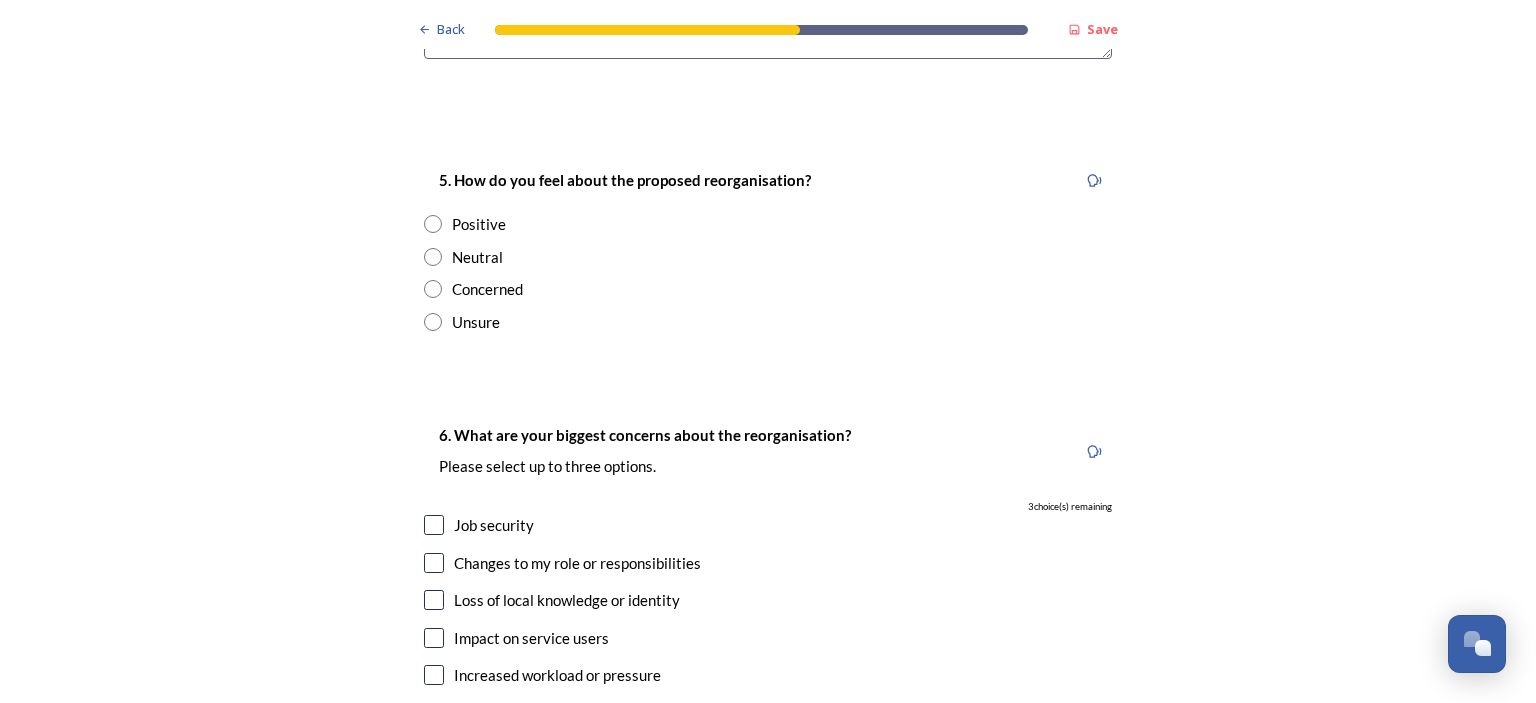 click at bounding box center (433, 257) 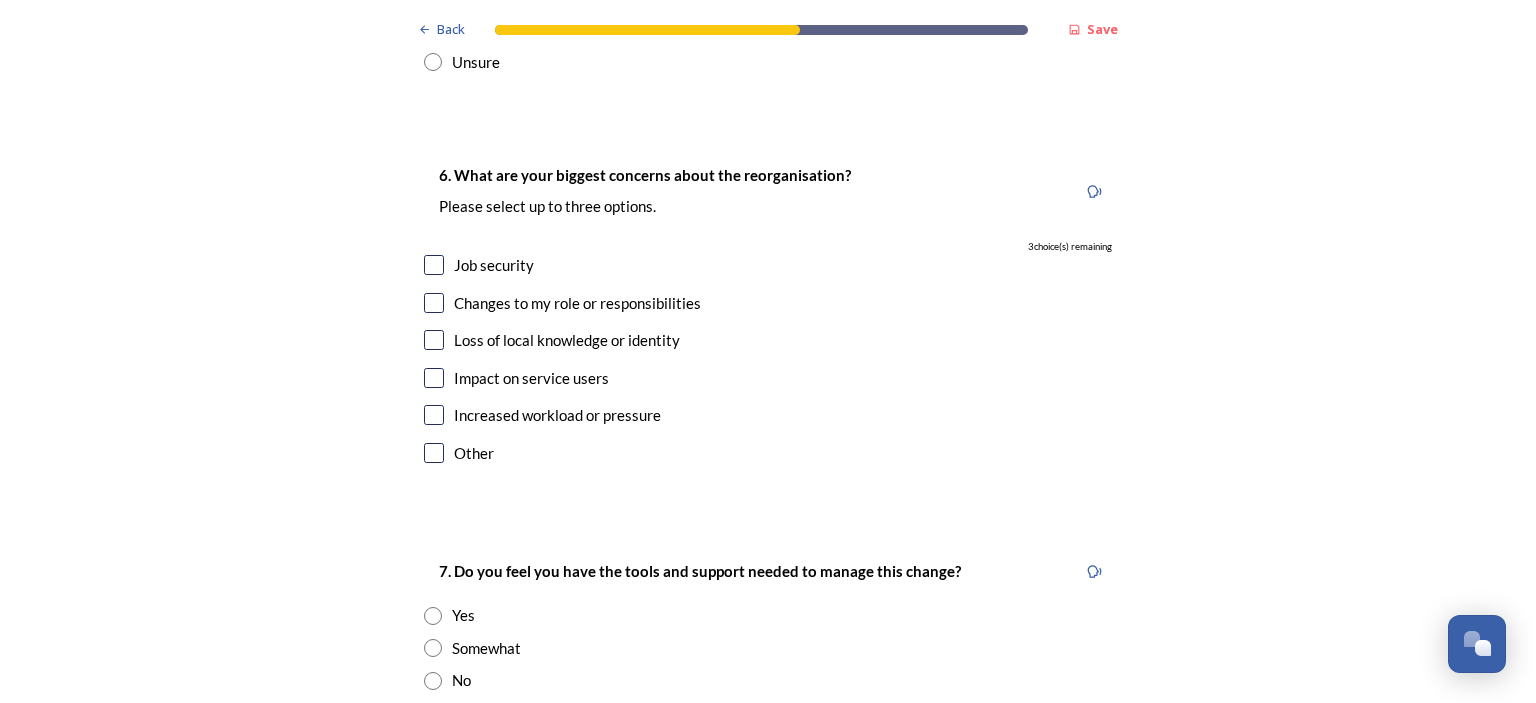 scroll, scrollTop: 3852, scrollLeft: 0, axis: vertical 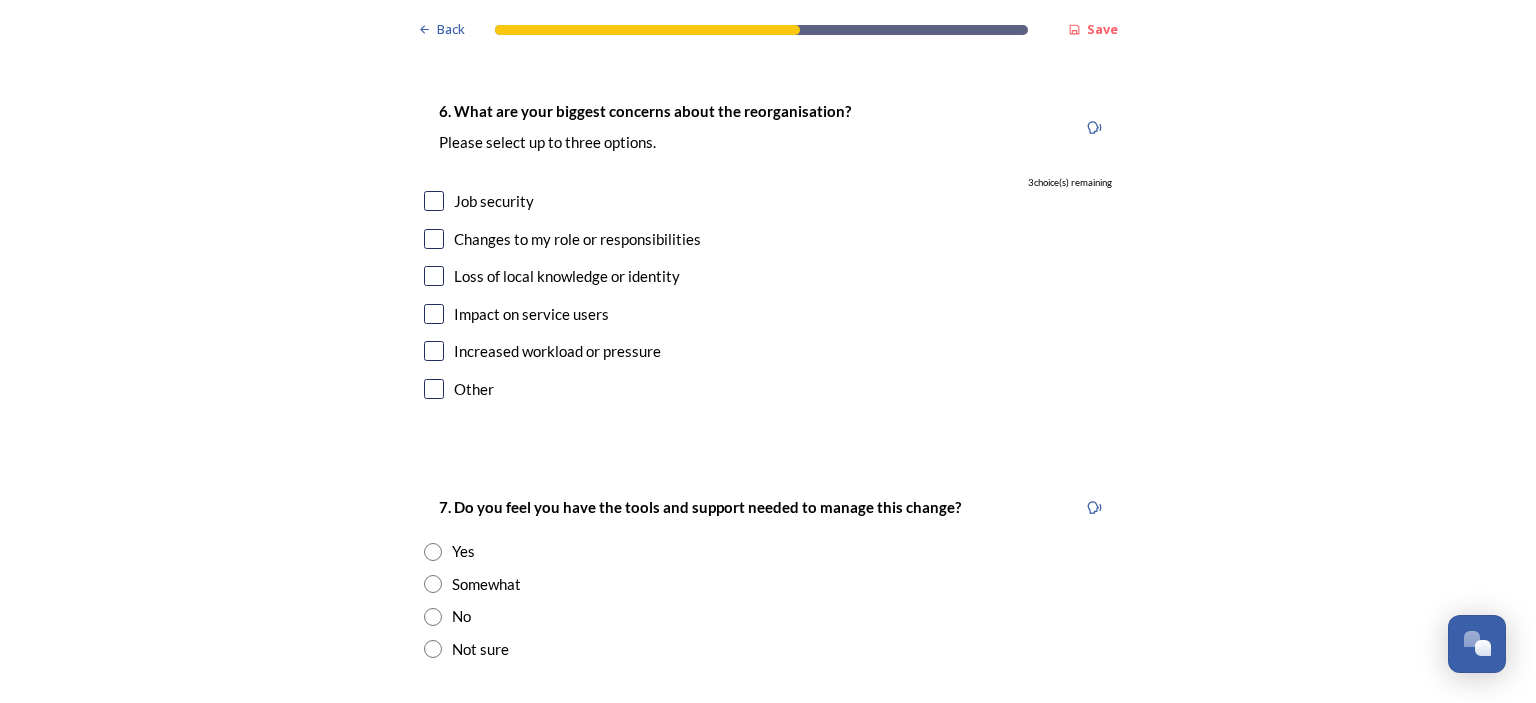 click at bounding box center (434, 239) 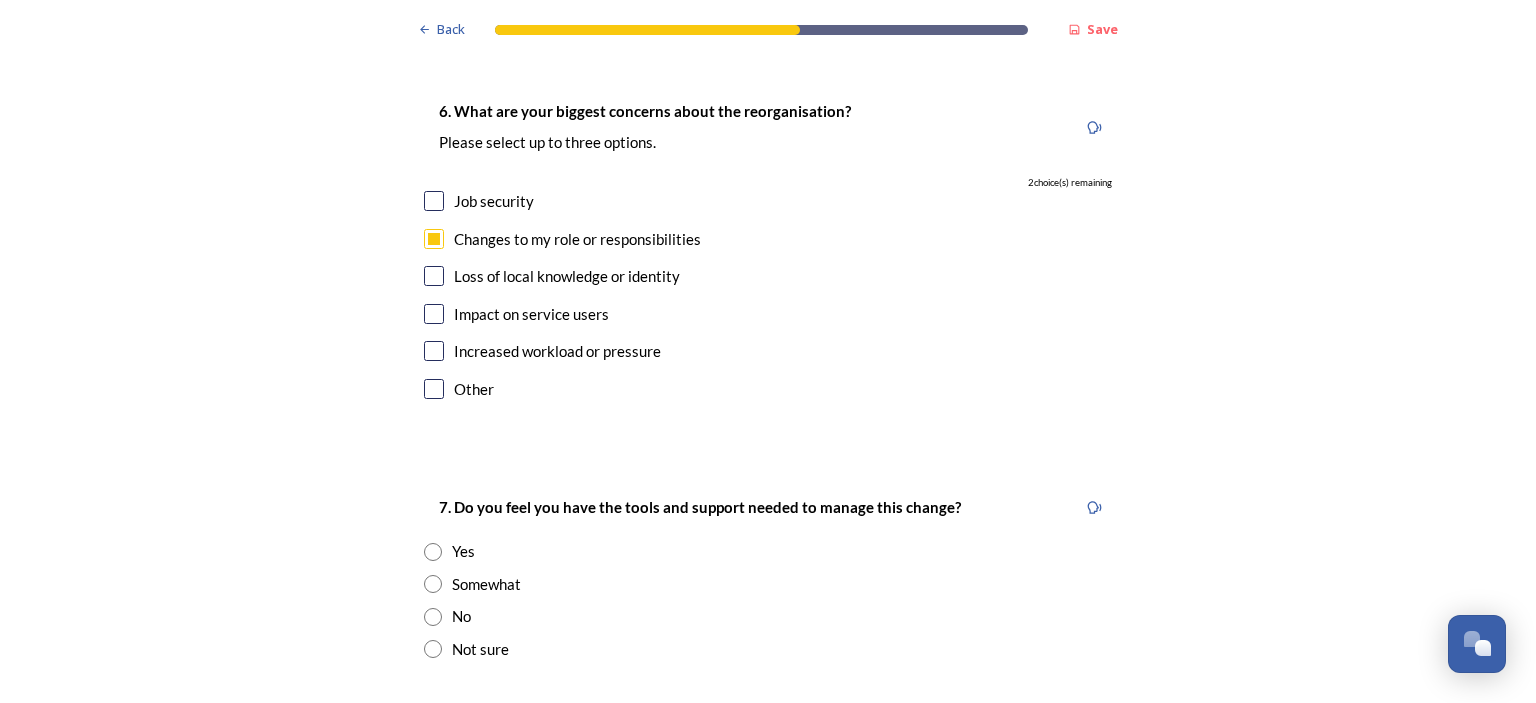 click at bounding box center (434, 276) 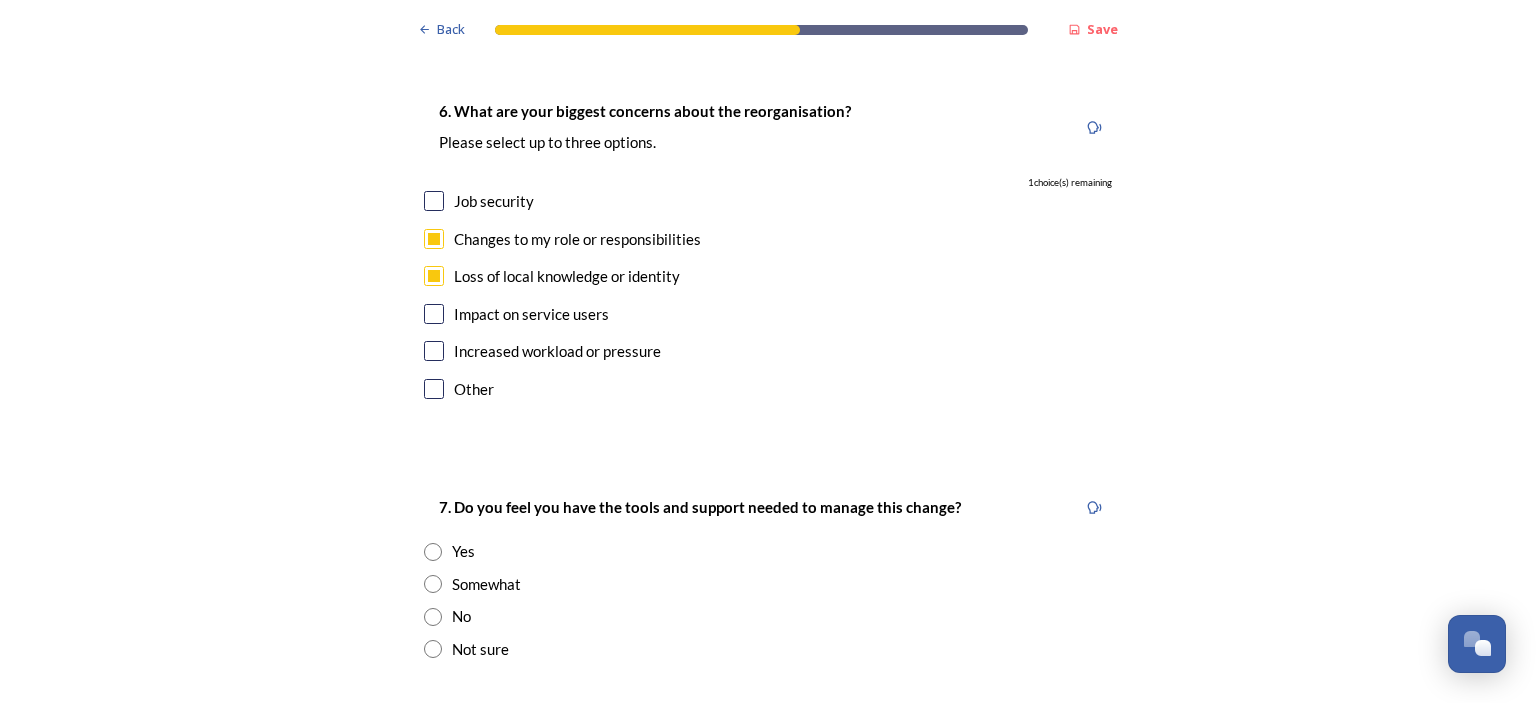click at bounding box center [434, 314] 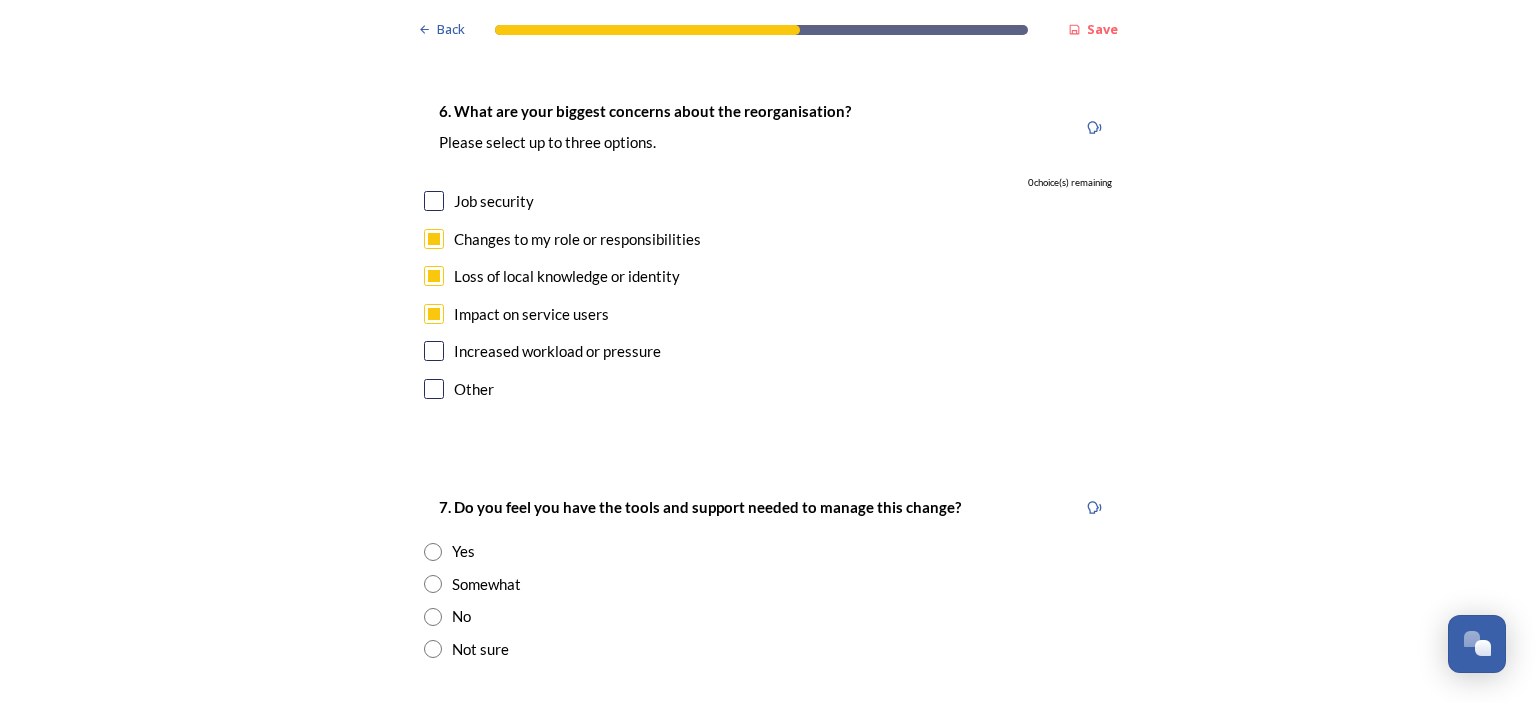 click at bounding box center [434, 351] 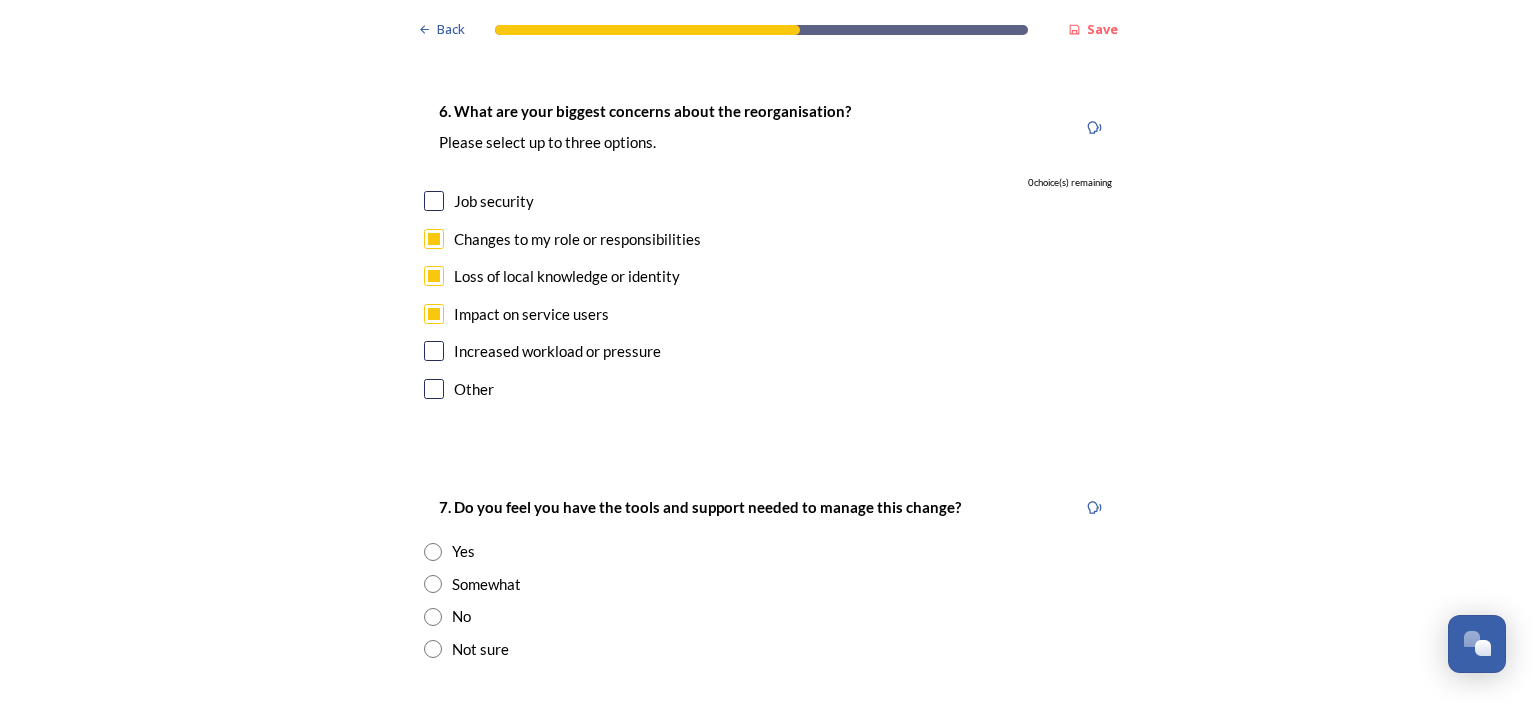 click at bounding box center [434, 351] 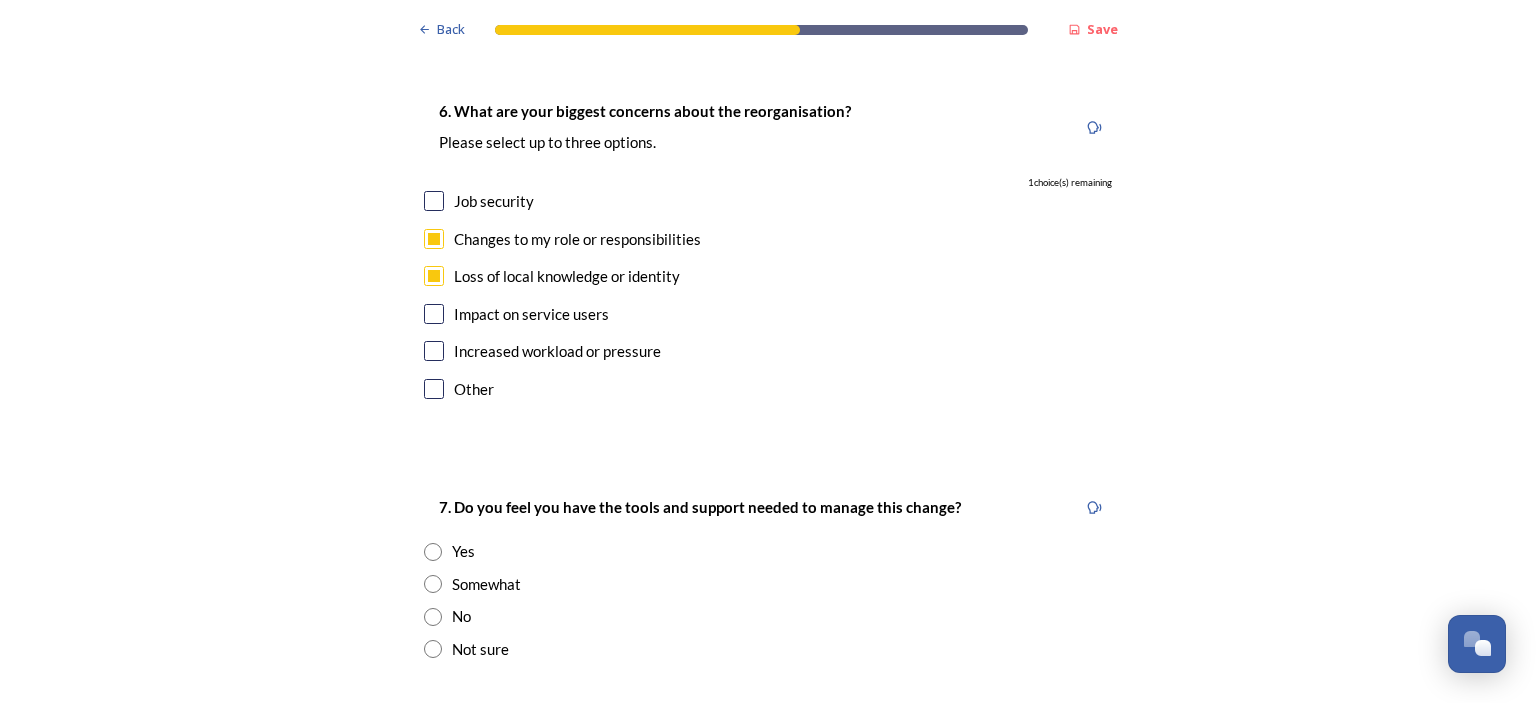 click at bounding box center [434, 351] 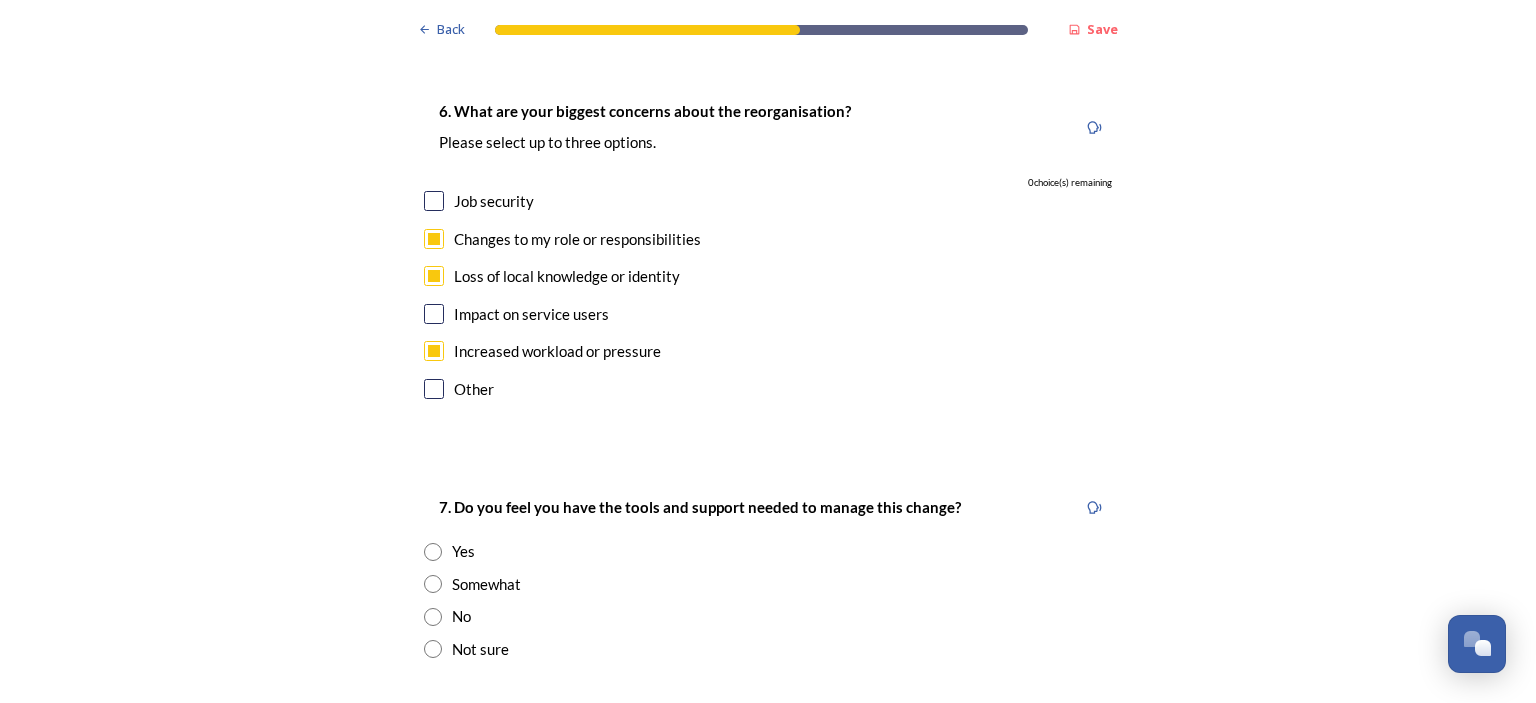 click at bounding box center [434, 314] 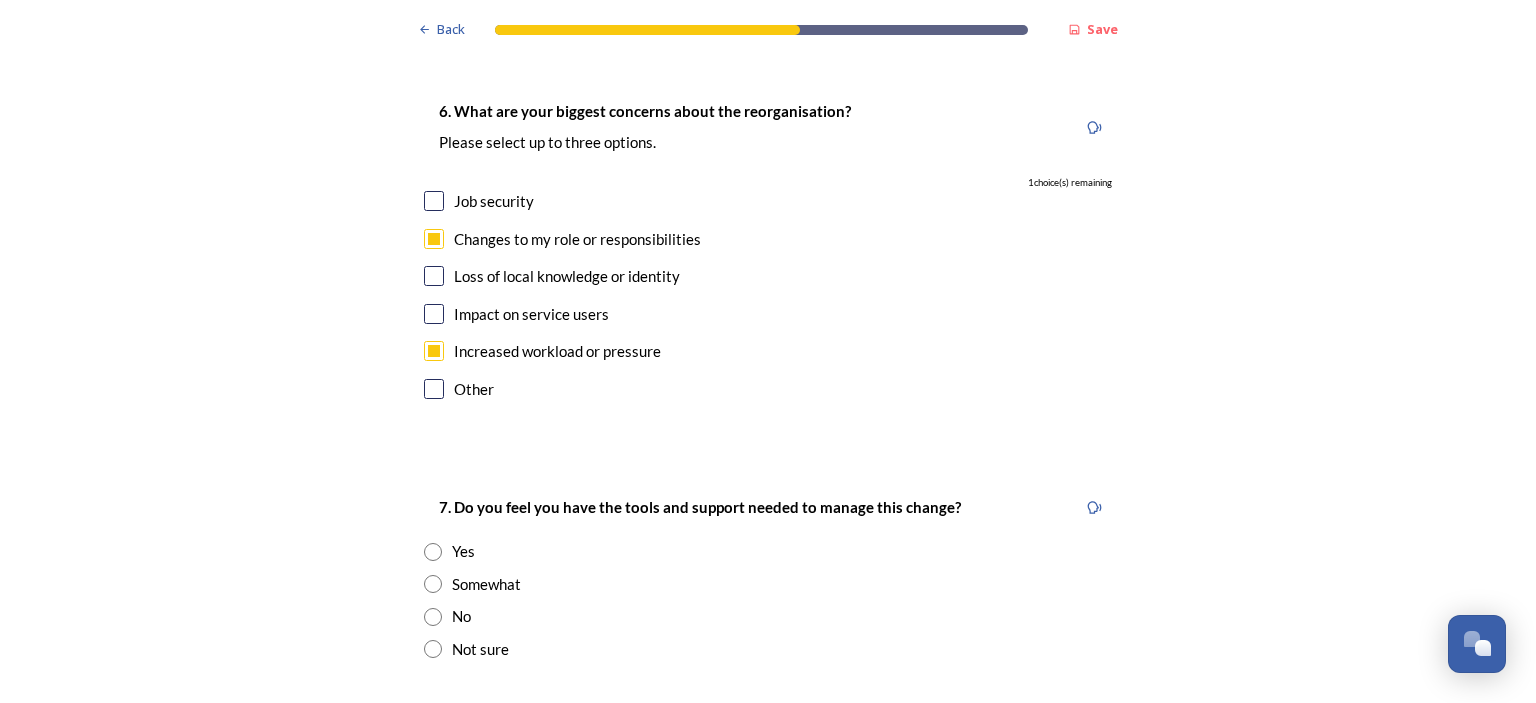 click at bounding box center [434, 314] 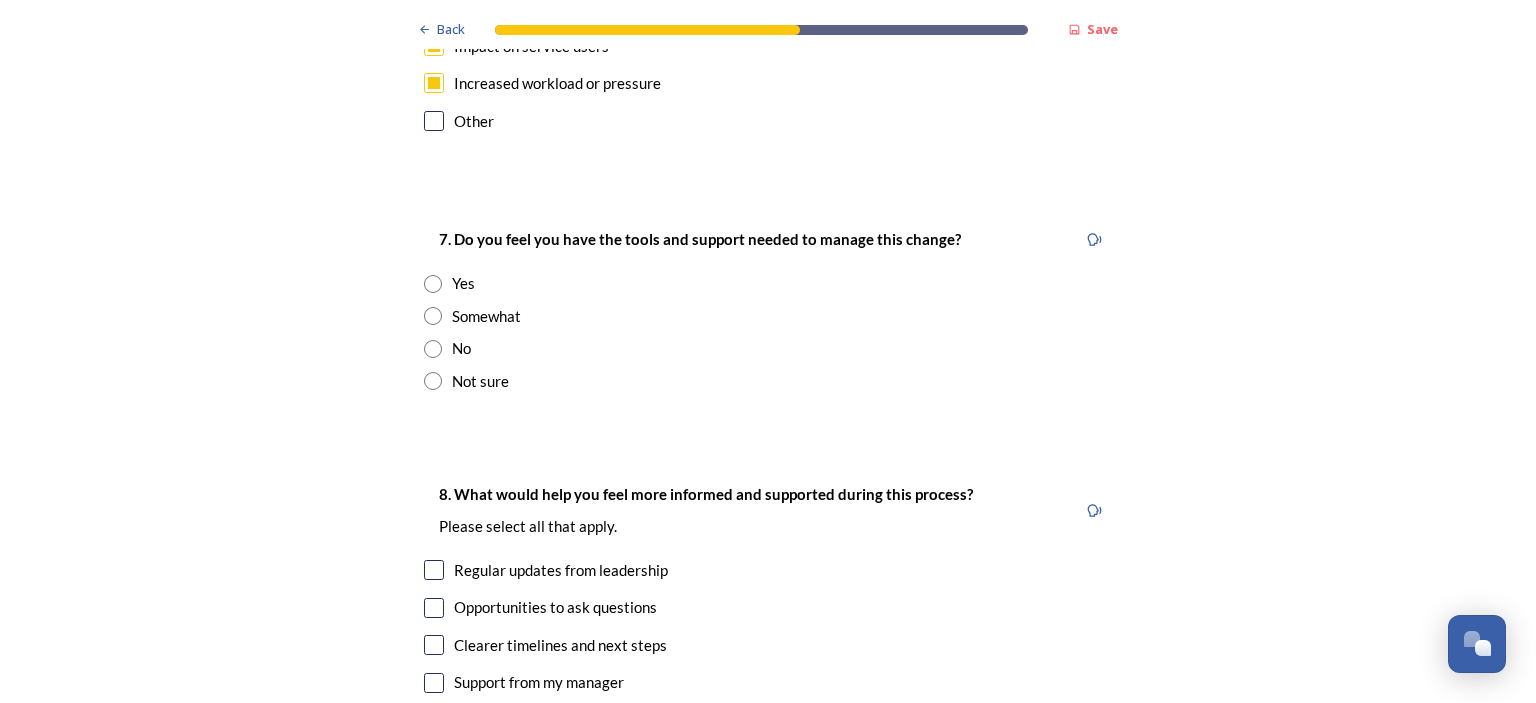 scroll, scrollTop: 4136, scrollLeft: 0, axis: vertical 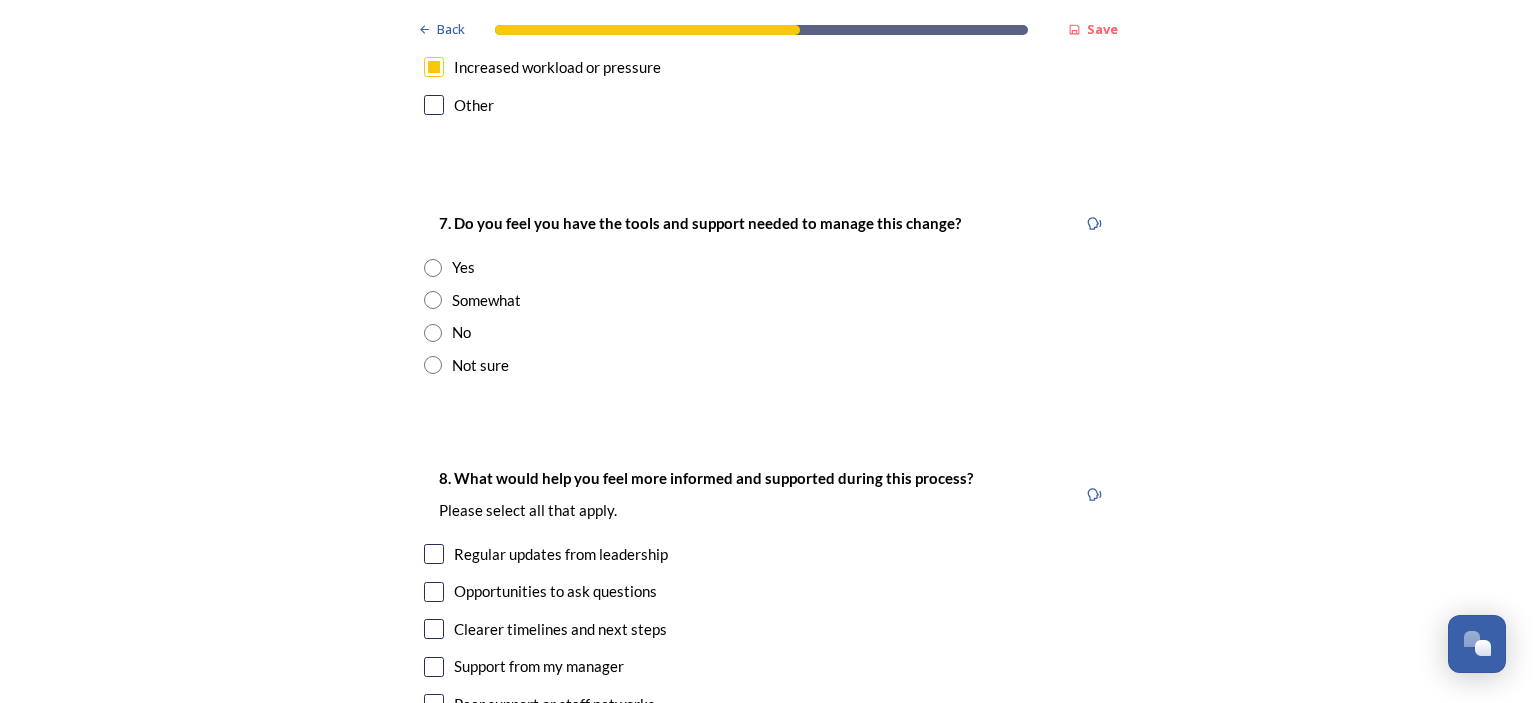 click at bounding box center (433, 300) 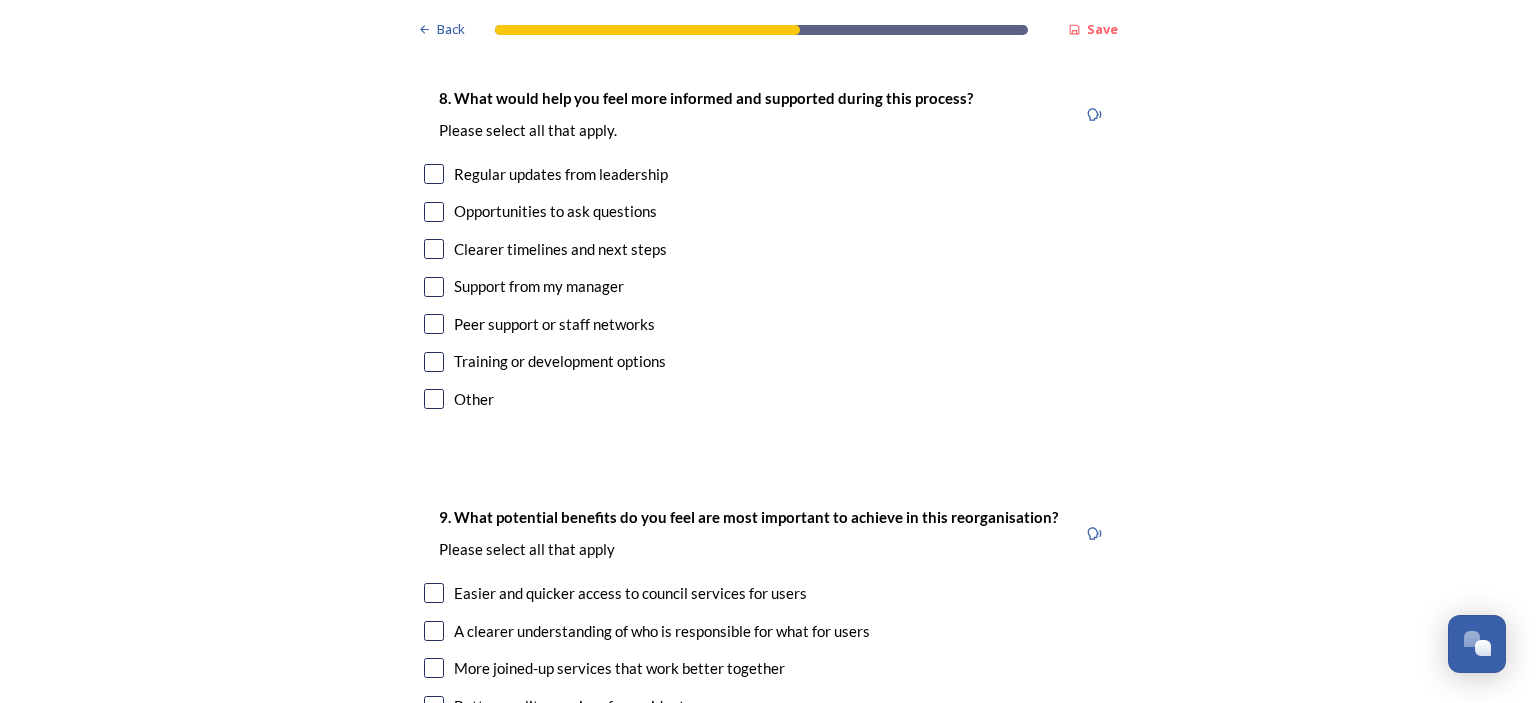 scroll, scrollTop: 4524, scrollLeft: 0, axis: vertical 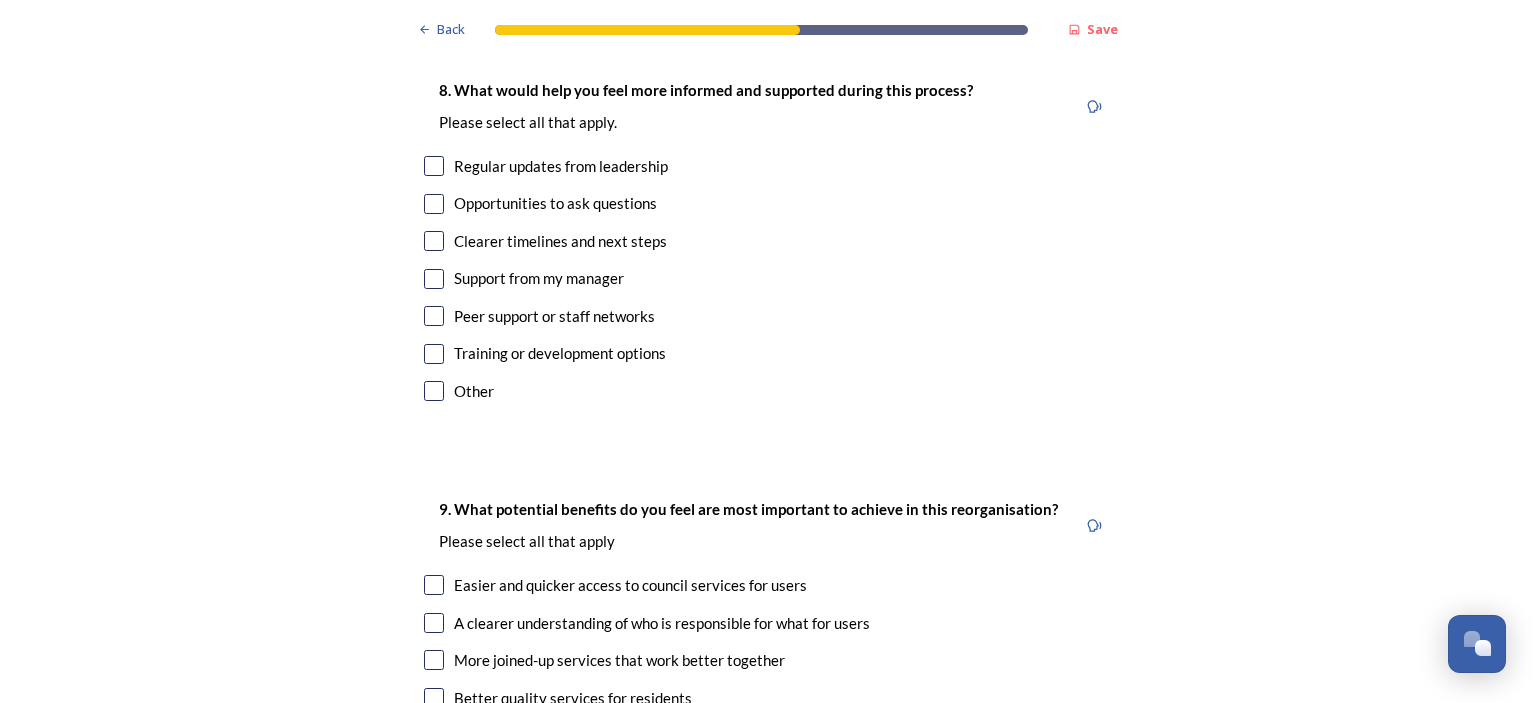click at bounding box center [434, 166] 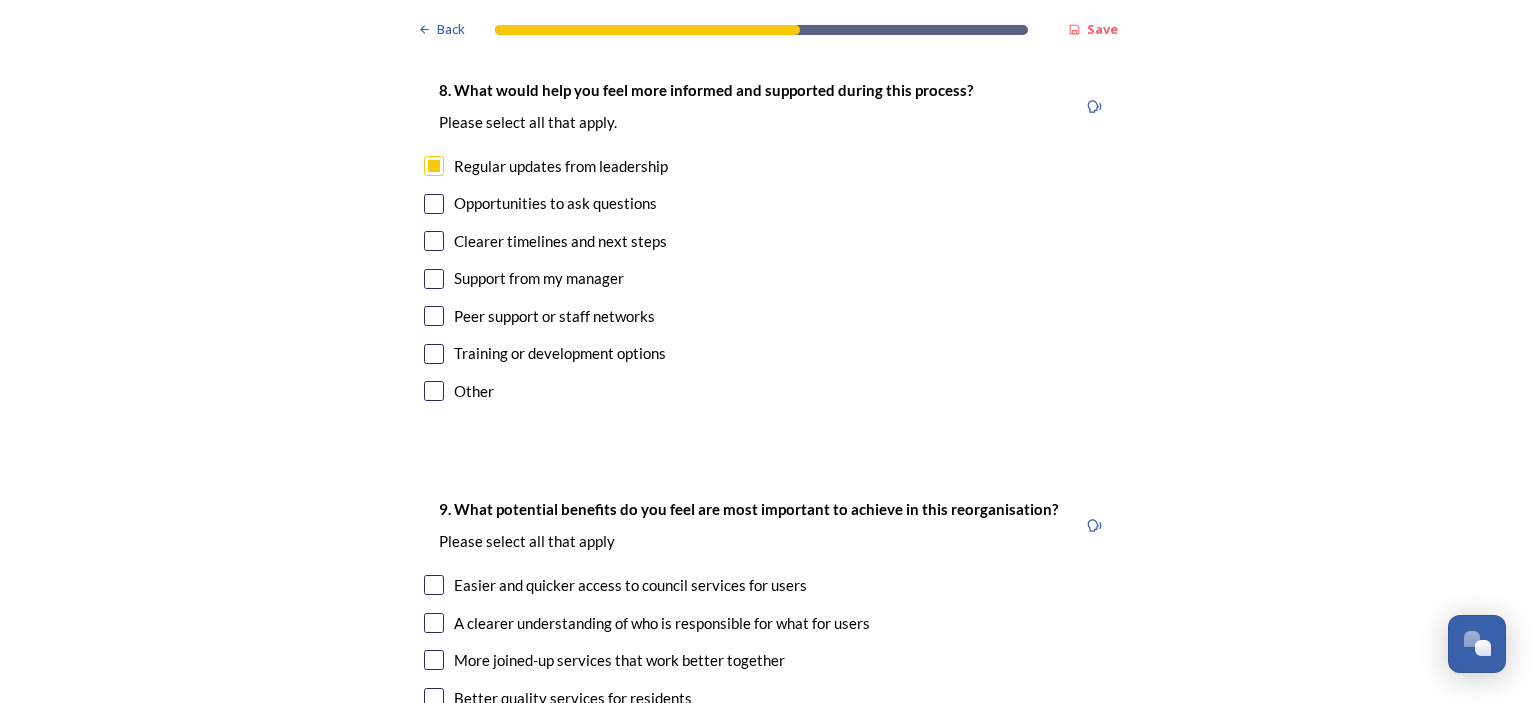 click at bounding box center (434, 241) 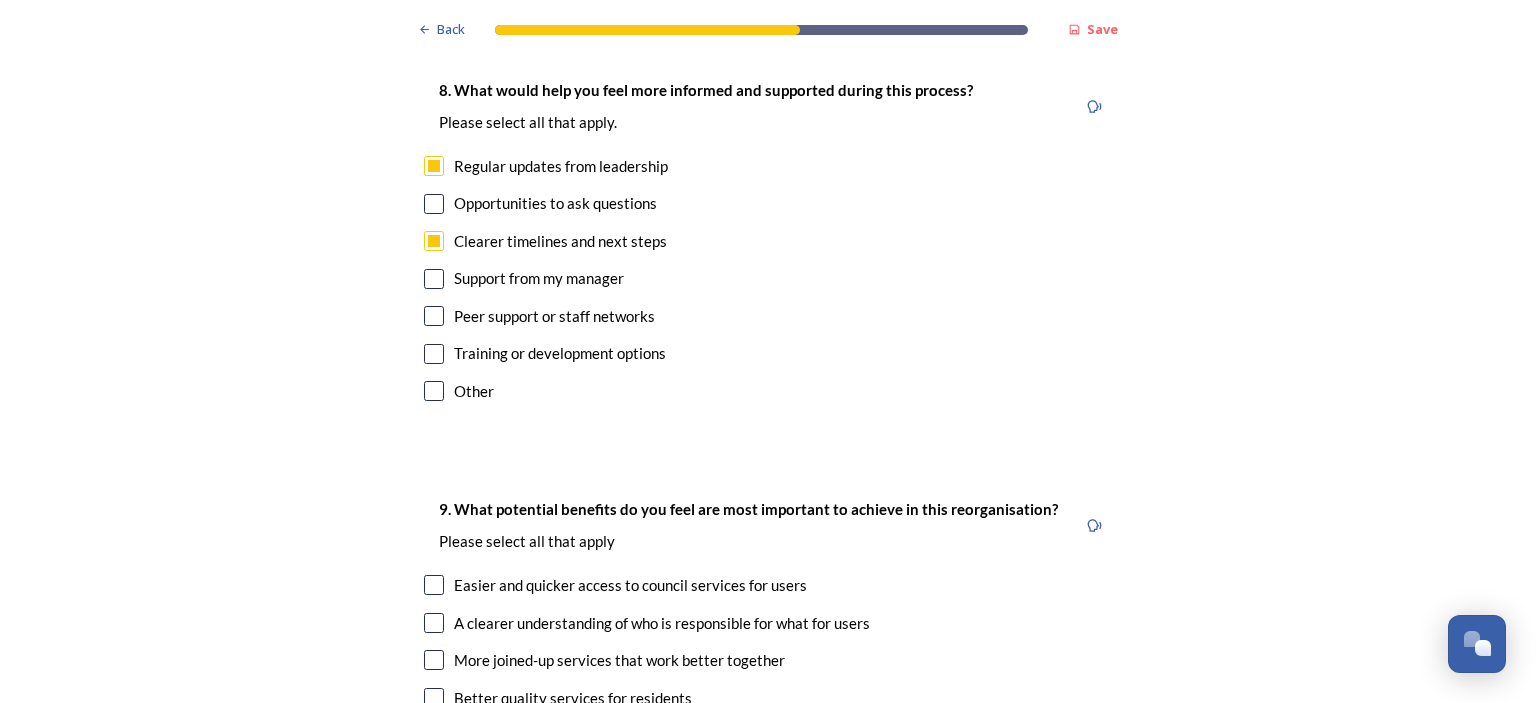 click at bounding box center [434, 354] 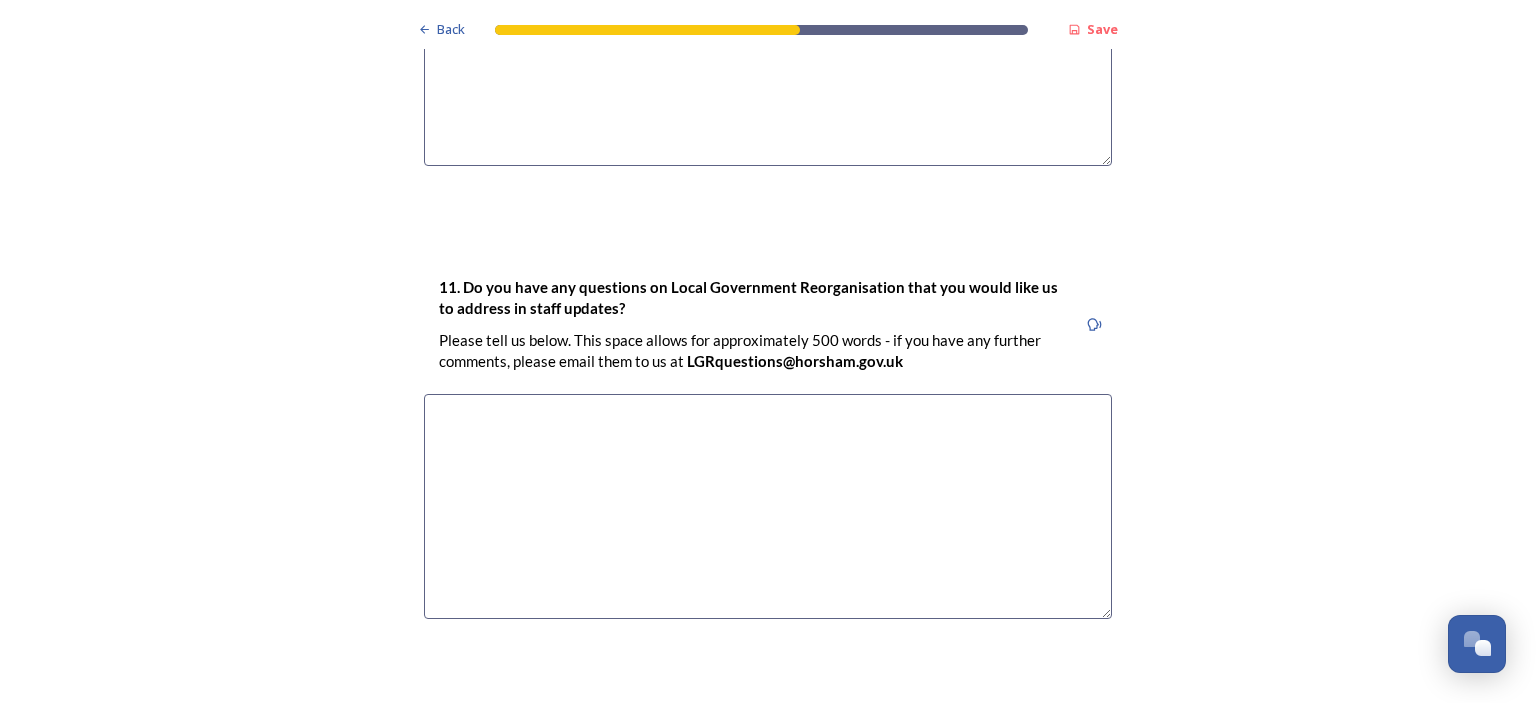 scroll, scrollTop: 6009, scrollLeft: 0, axis: vertical 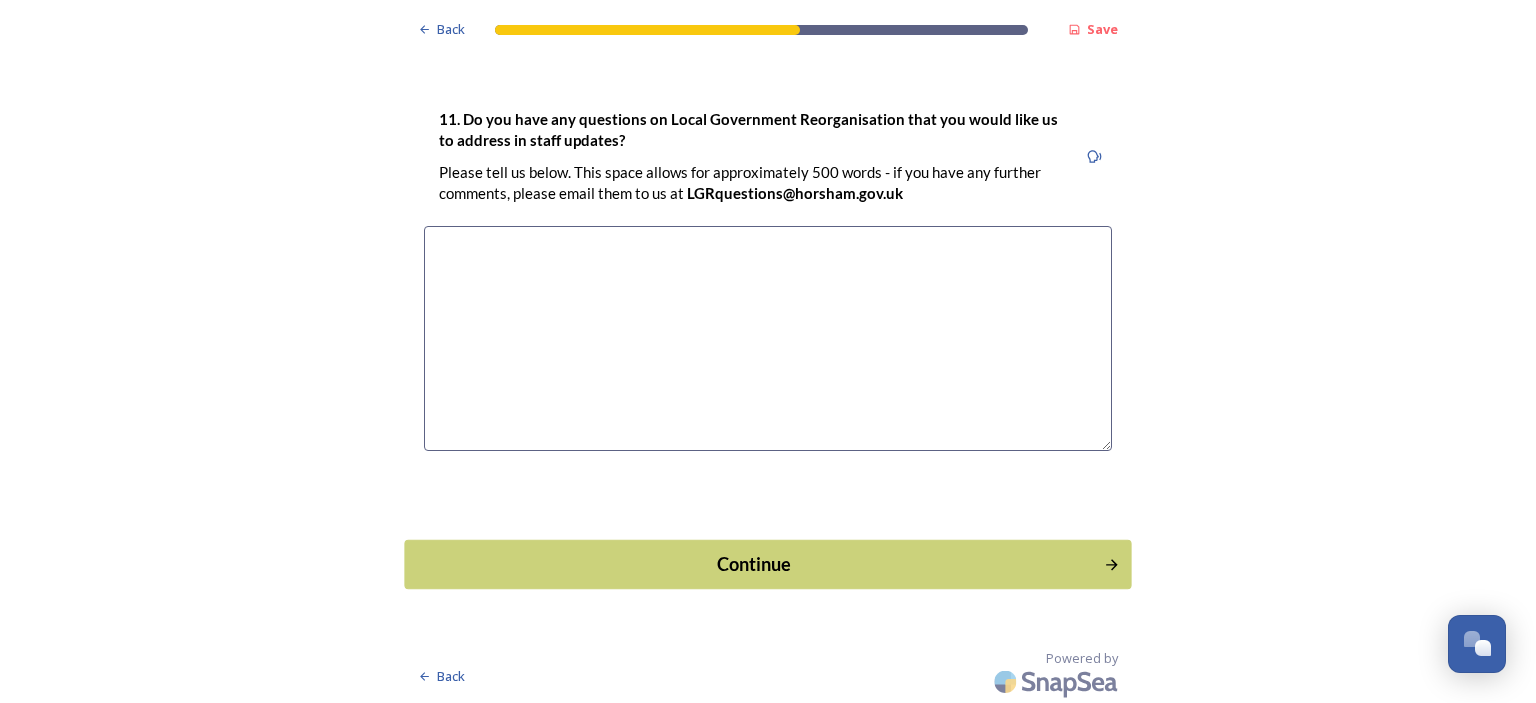 click on "Continue" at bounding box center [754, 563] 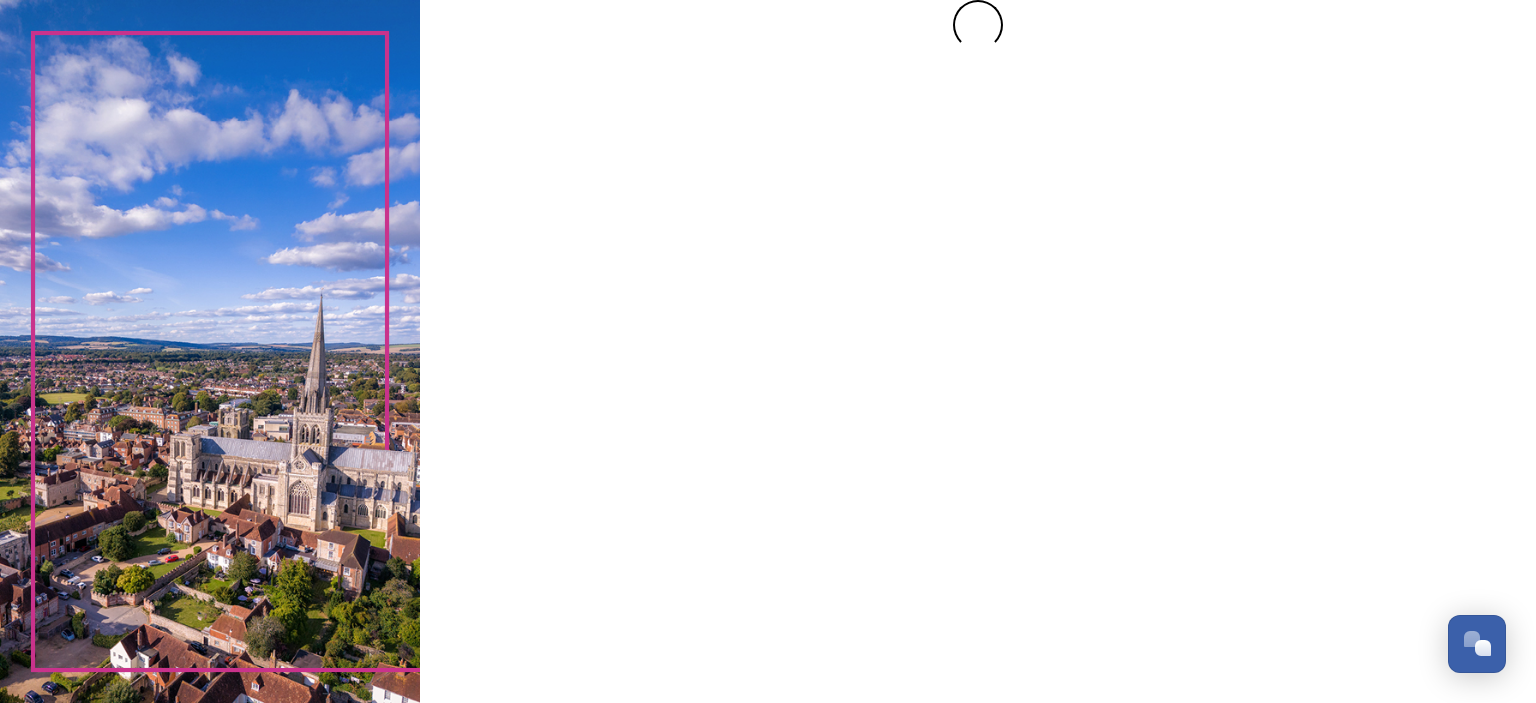 scroll, scrollTop: 0, scrollLeft: 0, axis: both 